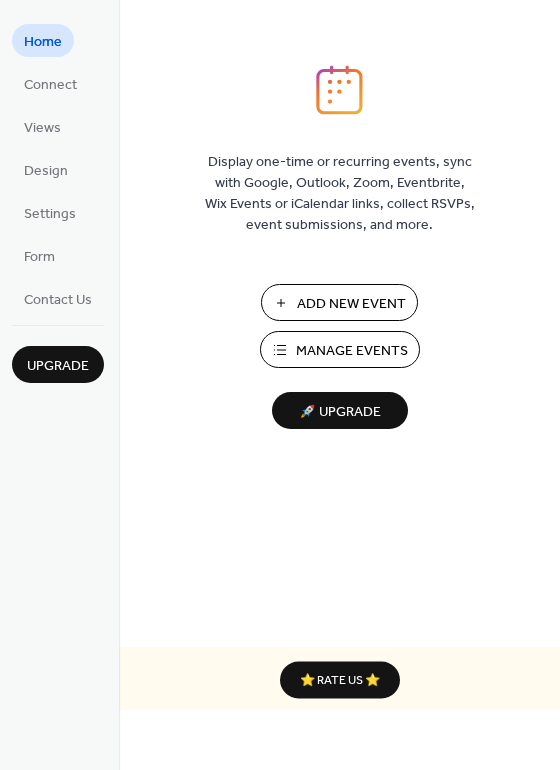 scroll, scrollTop: 0, scrollLeft: 0, axis: both 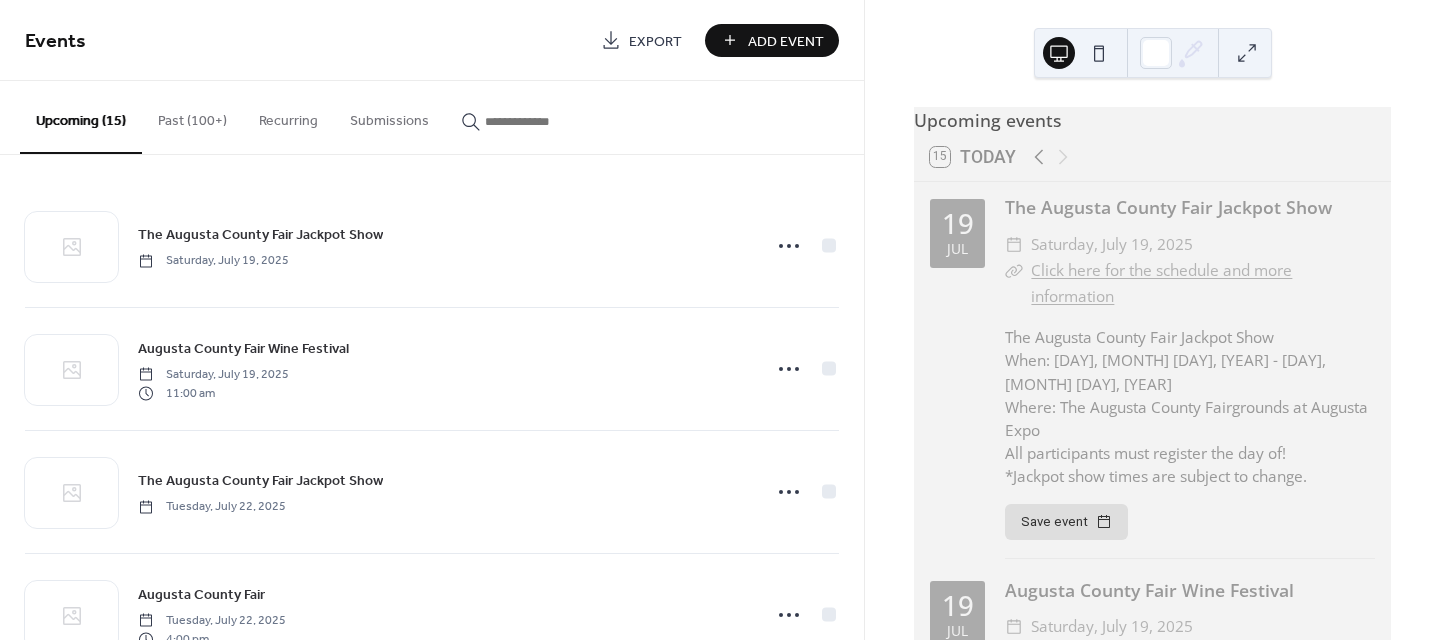 click on "Add Event" at bounding box center (786, 41) 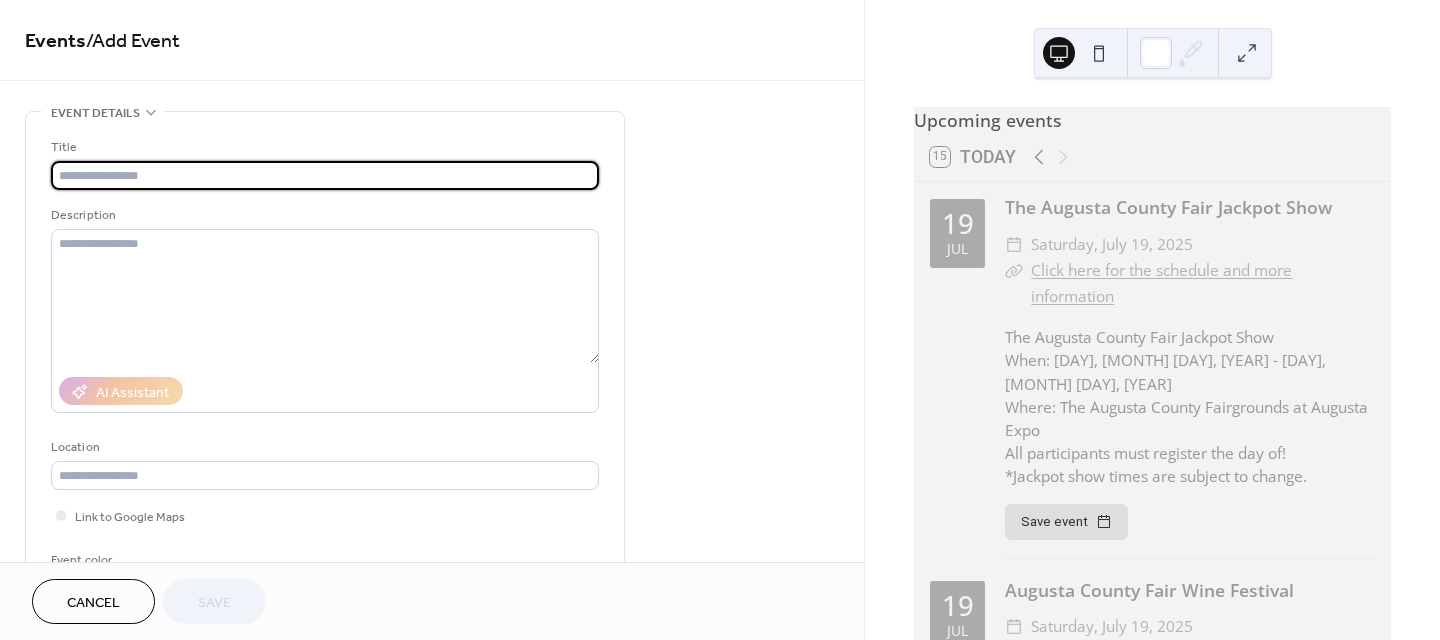 drag, startPoint x: 146, startPoint y: 177, endPoint x: 206, endPoint y: 152, distance: 65 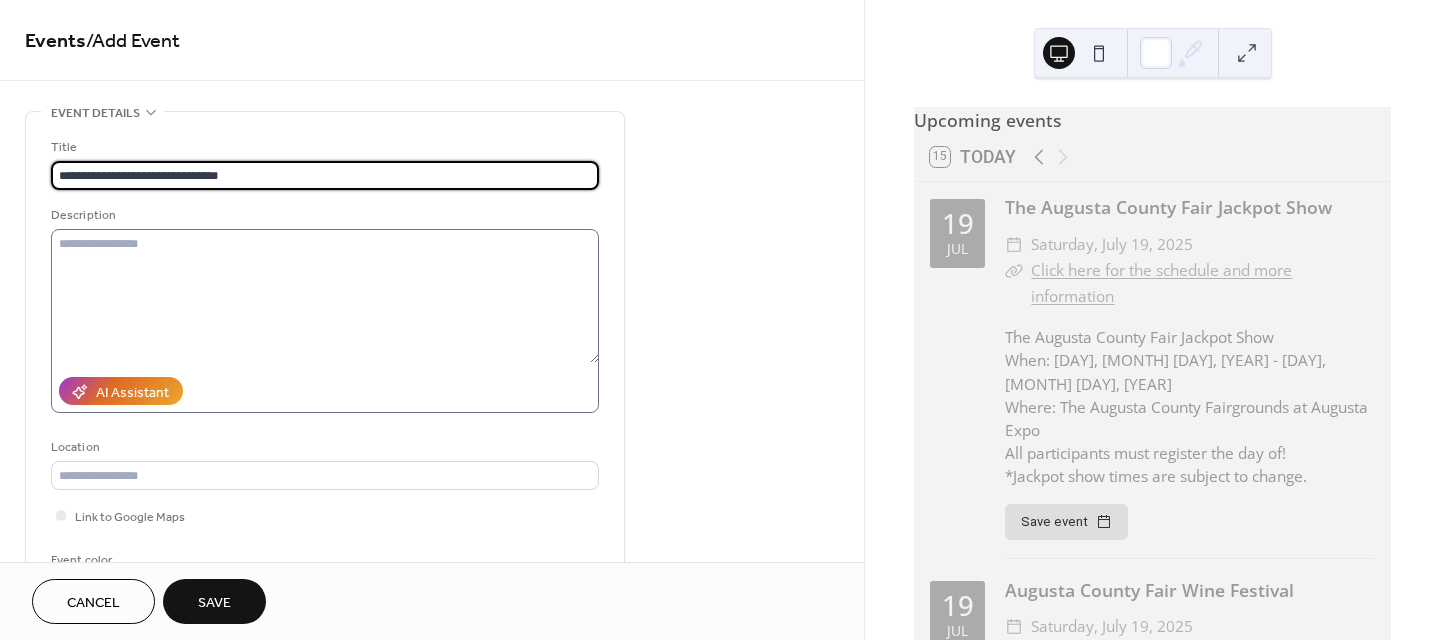 type on "**********" 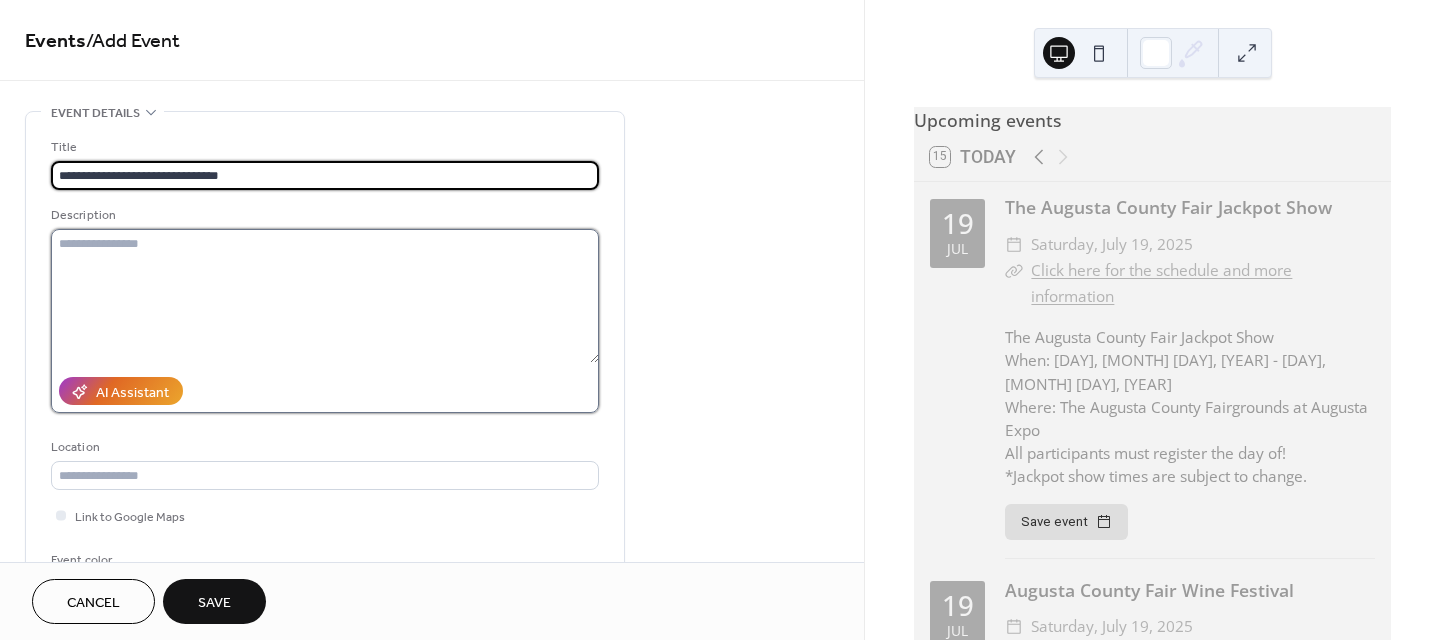 click at bounding box center (325, 296) 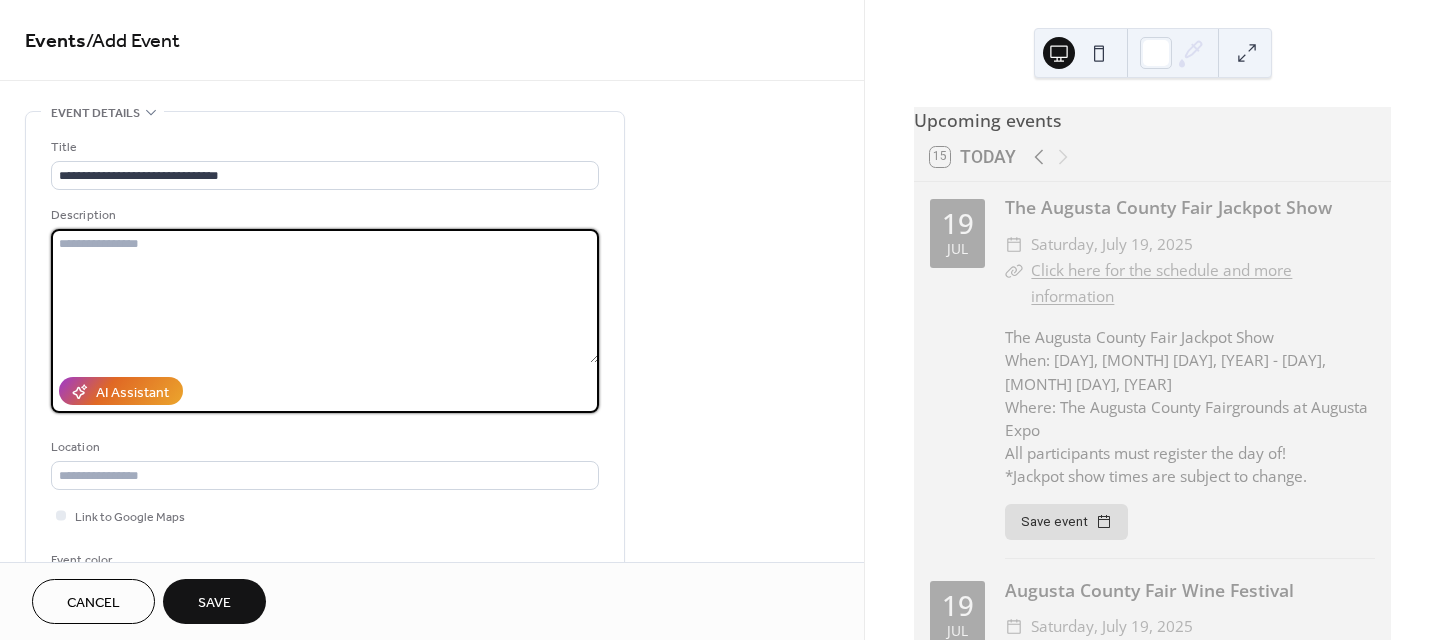 paste on "**********" 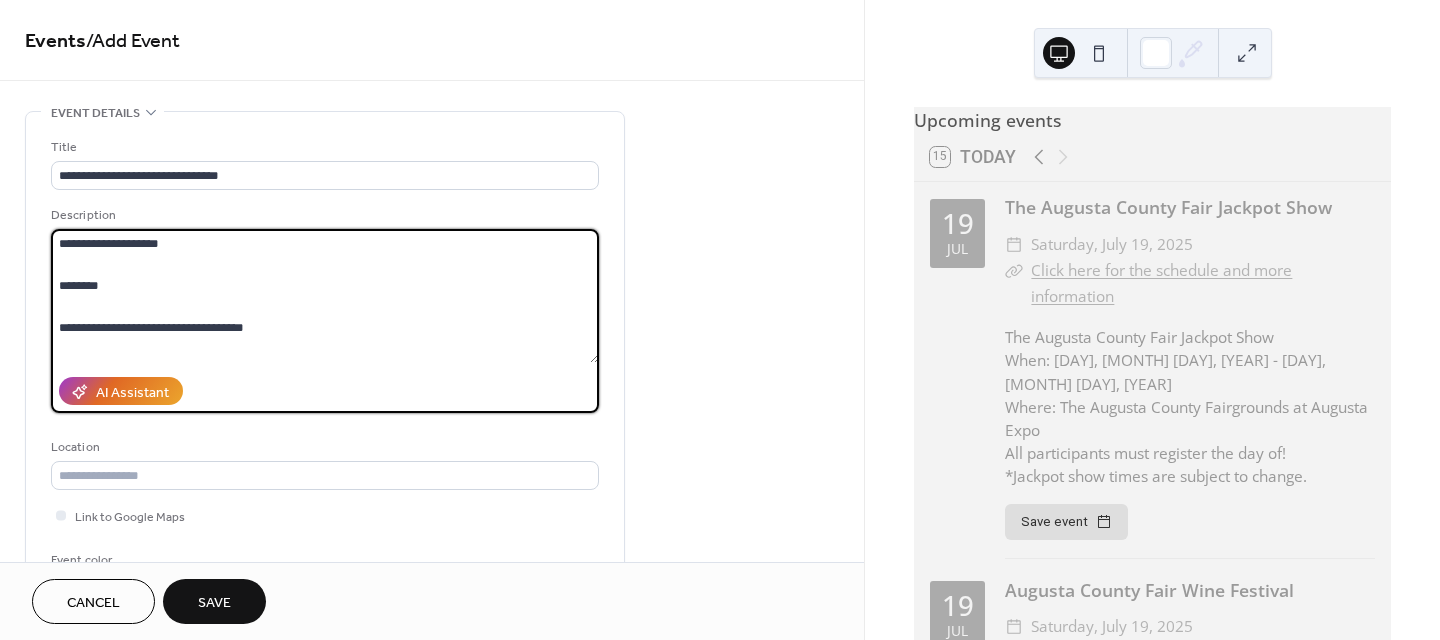 scroll, scrollTop: 186, scrollLeft: 0, axis: vertical 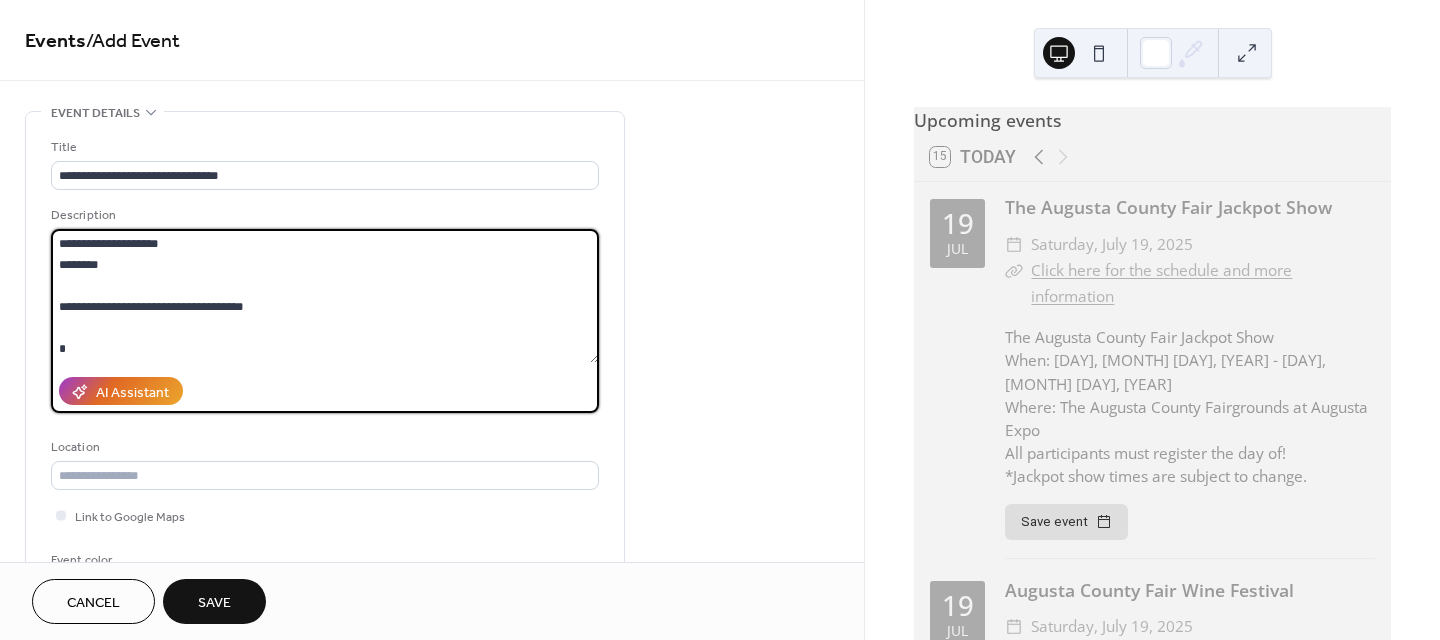 click on "**********" at bounding box center [325, 296] 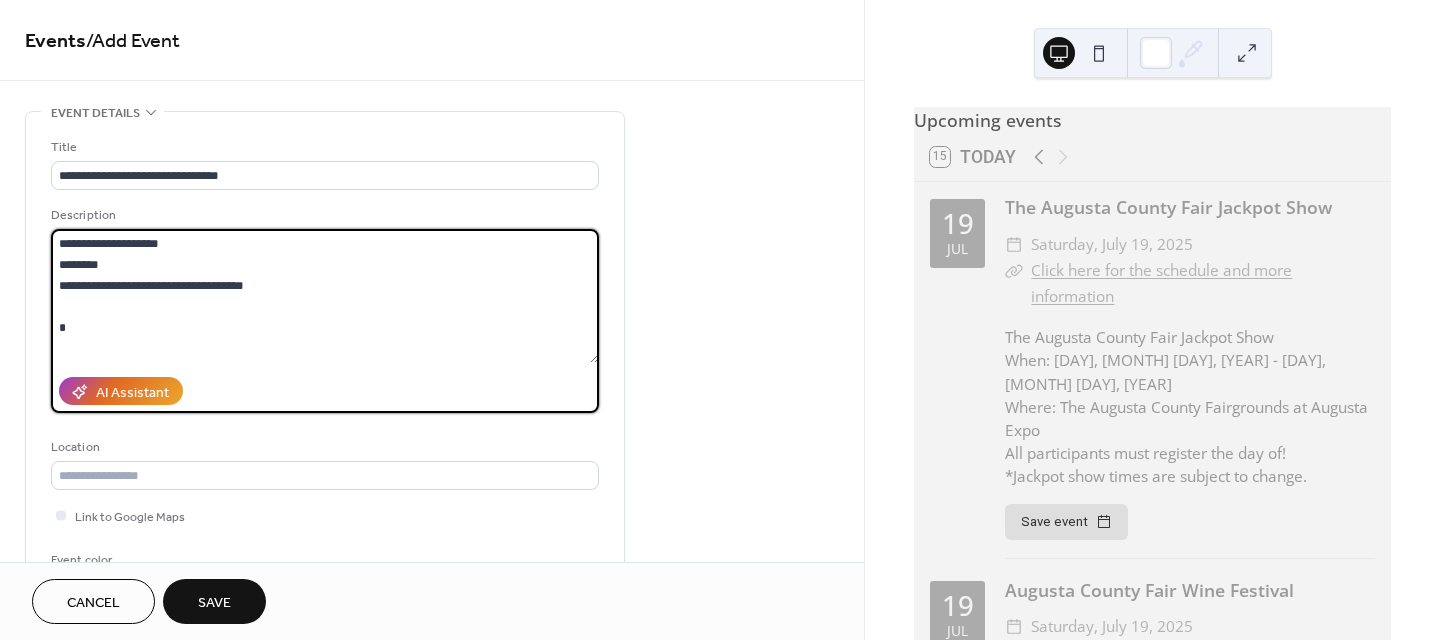 click on "**********" at bounding box center [325, 296] 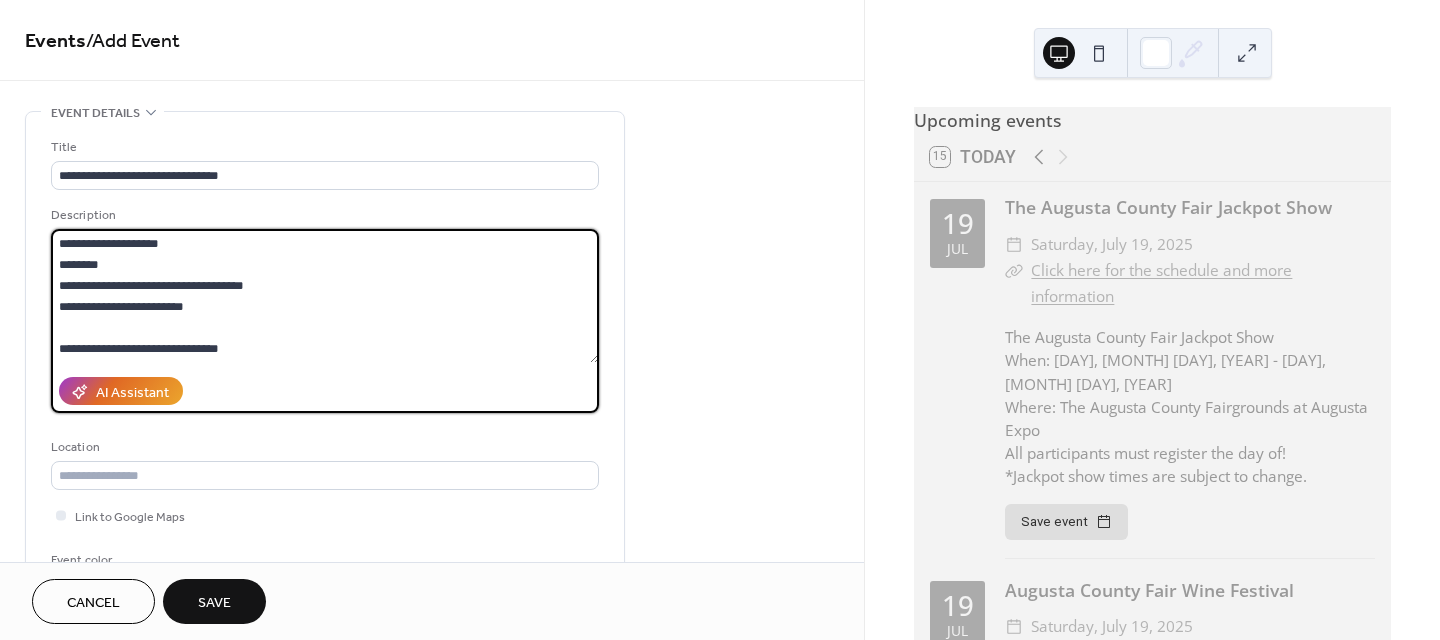 click on "**********" at bounding box center (325, 296) 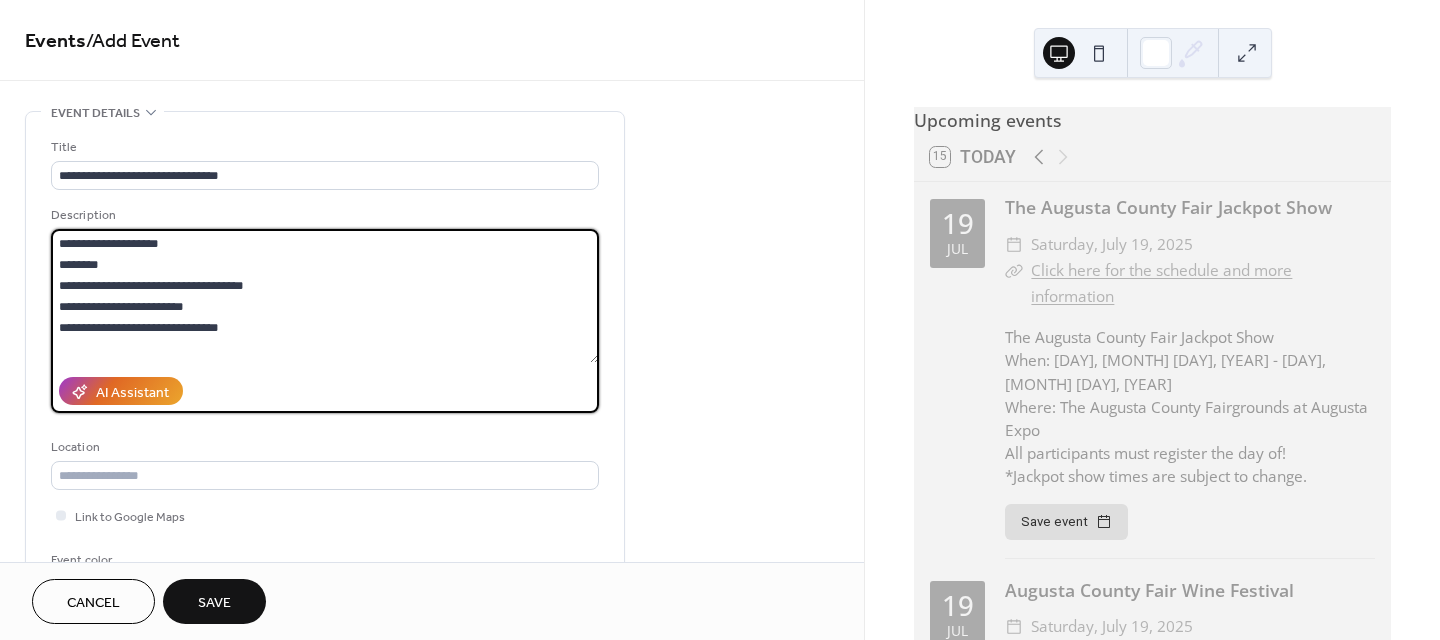 click on "**********" at bounding box center (325, 296) 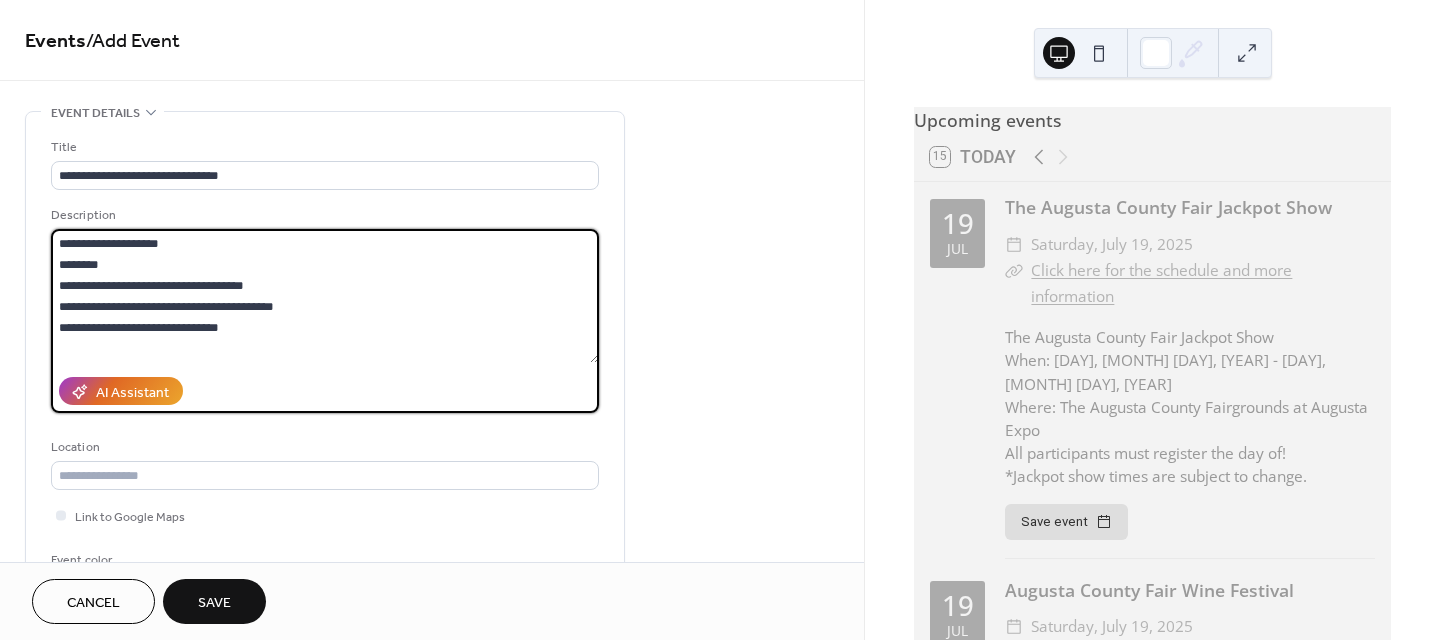 click on "**********" at bounding box center (325, 296) 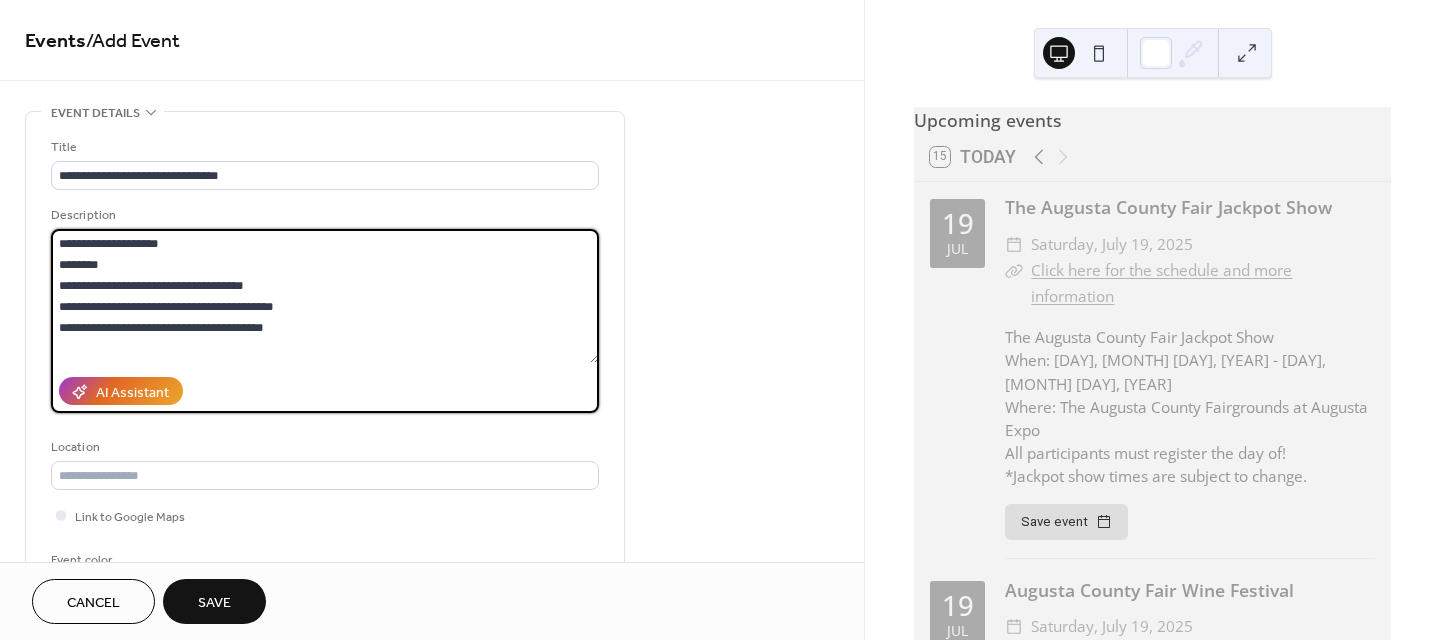 click on "**********" at bounding box center [325, 296] 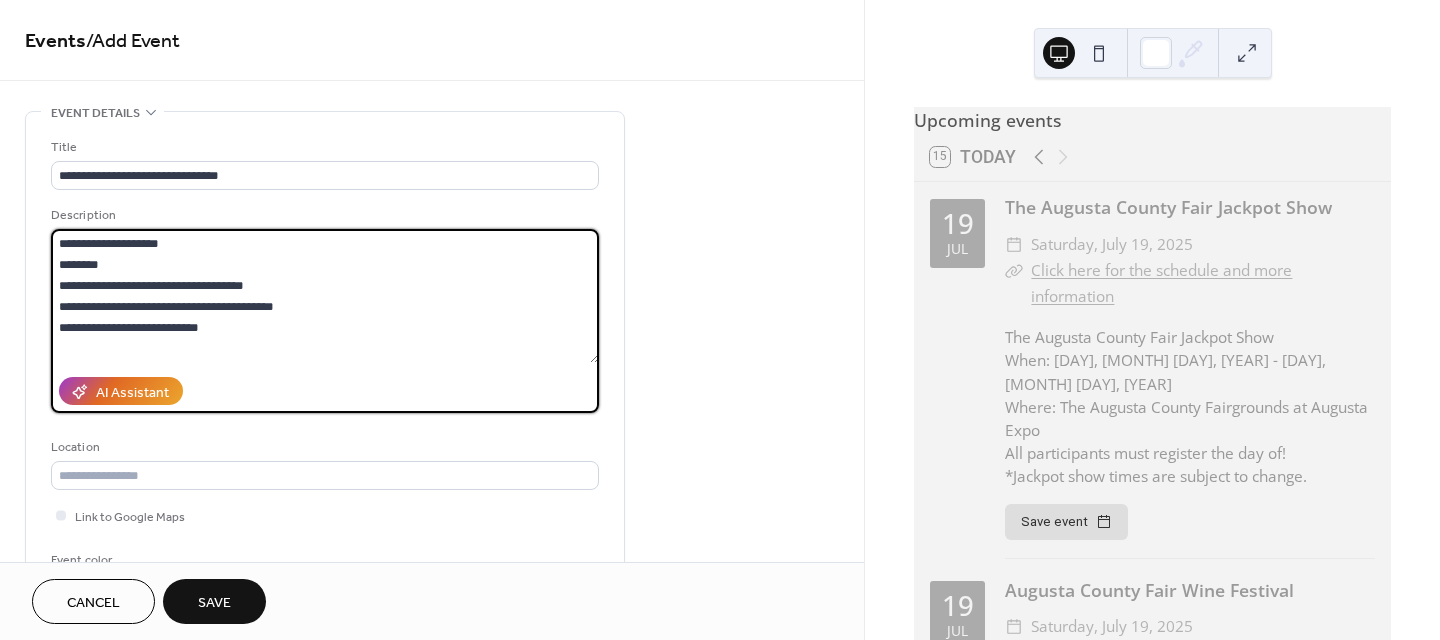 scroll, scrollTop: 18, scrollLeft: 0, axis: vertical 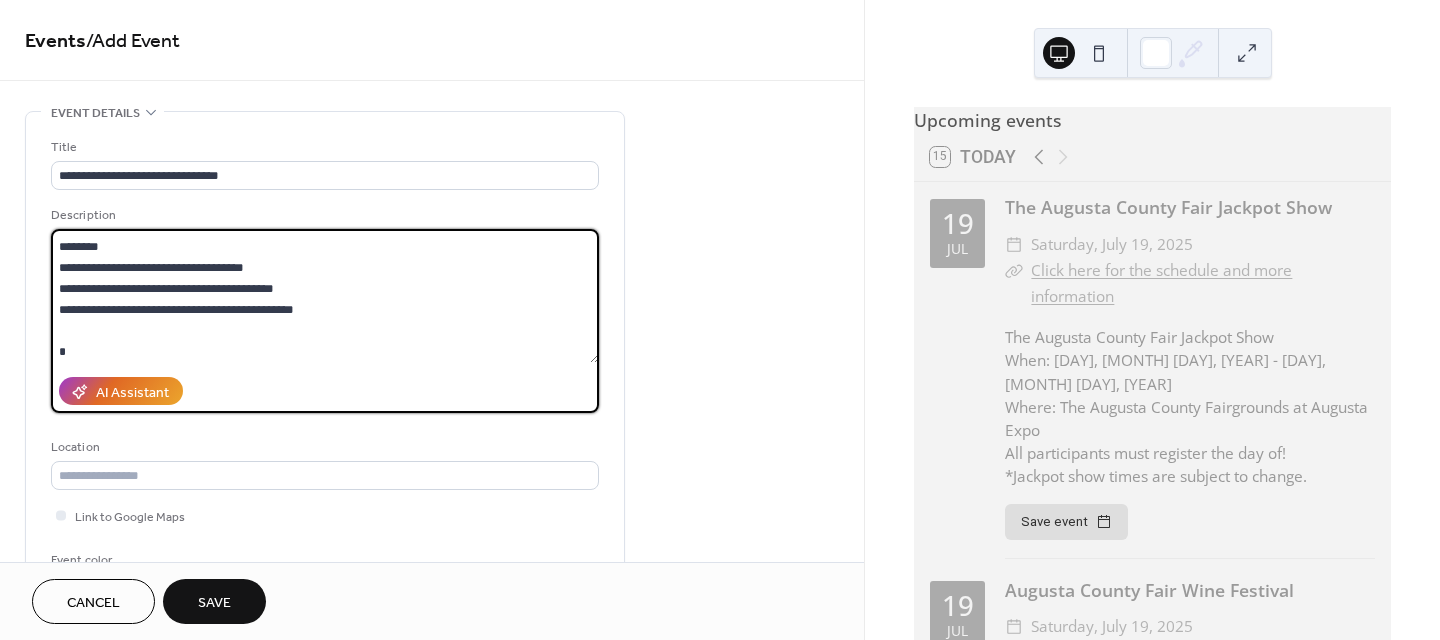 drag, startPoint x: 291, startPoint y: 291, endPoint x: 195, endPoint y: 292, distance: 96.00521 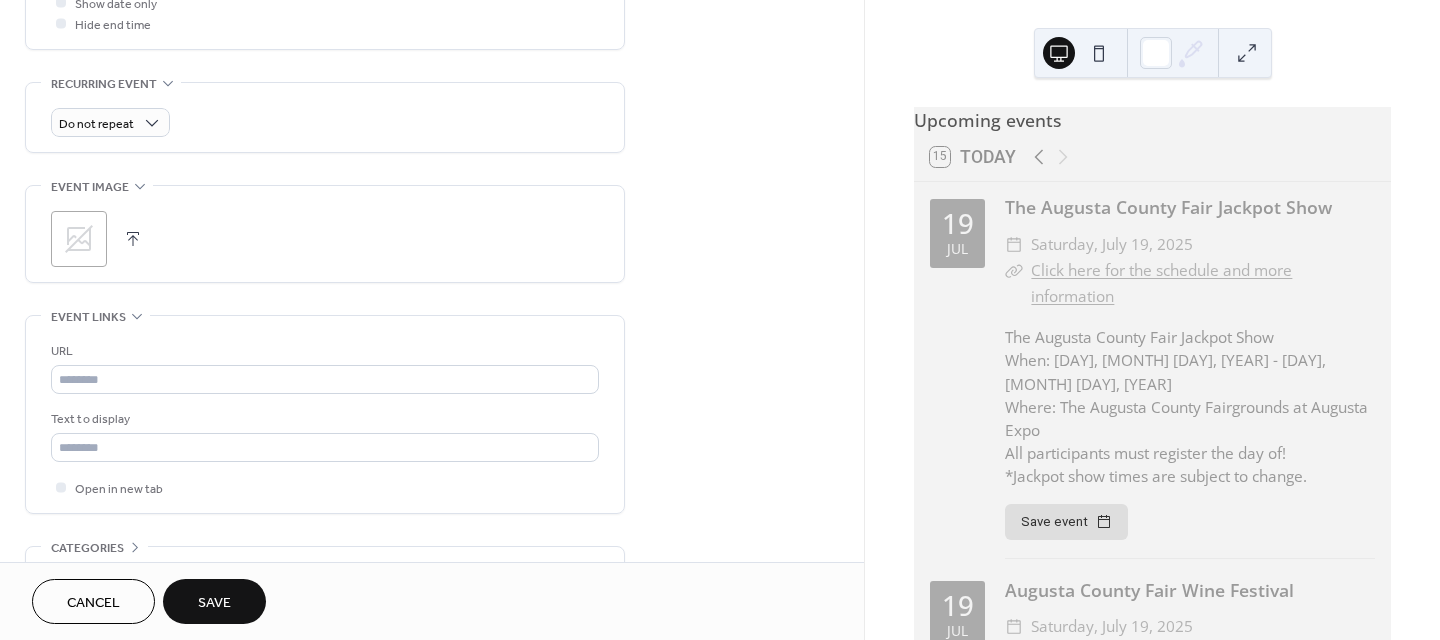 scroll, scrollTop: 900, scrollLeft: 0, axis: vertical 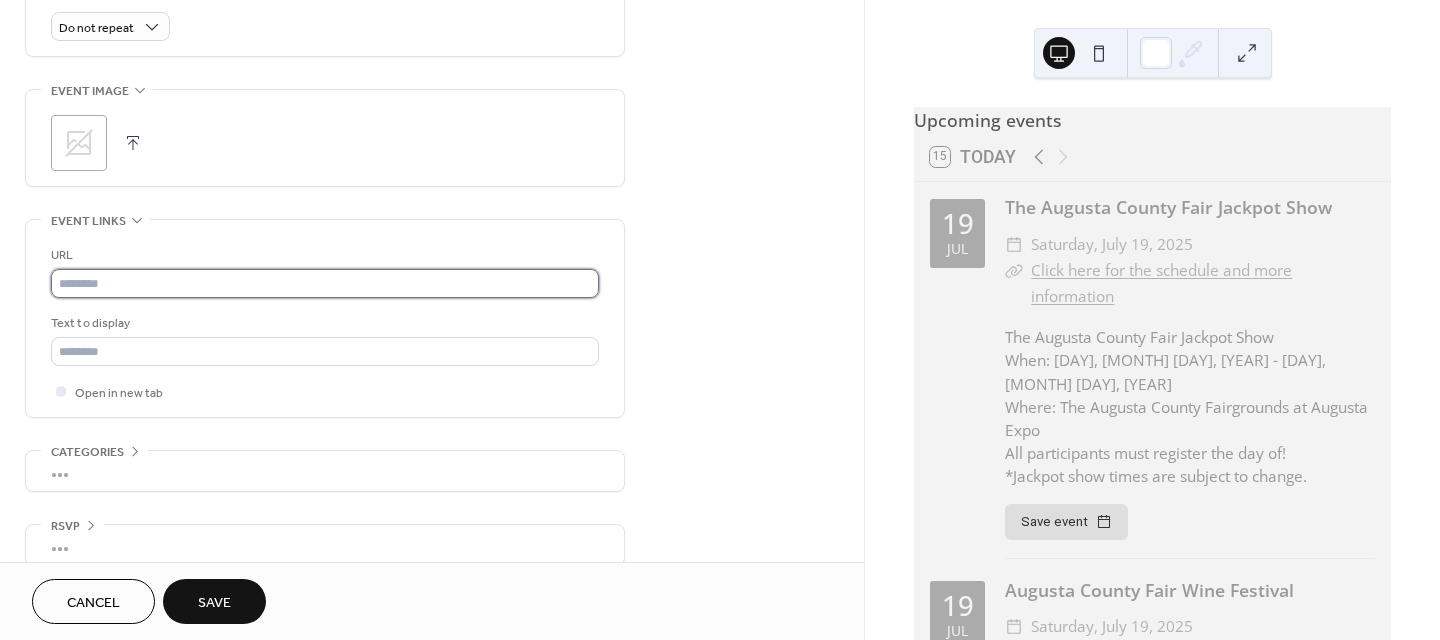 click at bounding box center (325, 283) 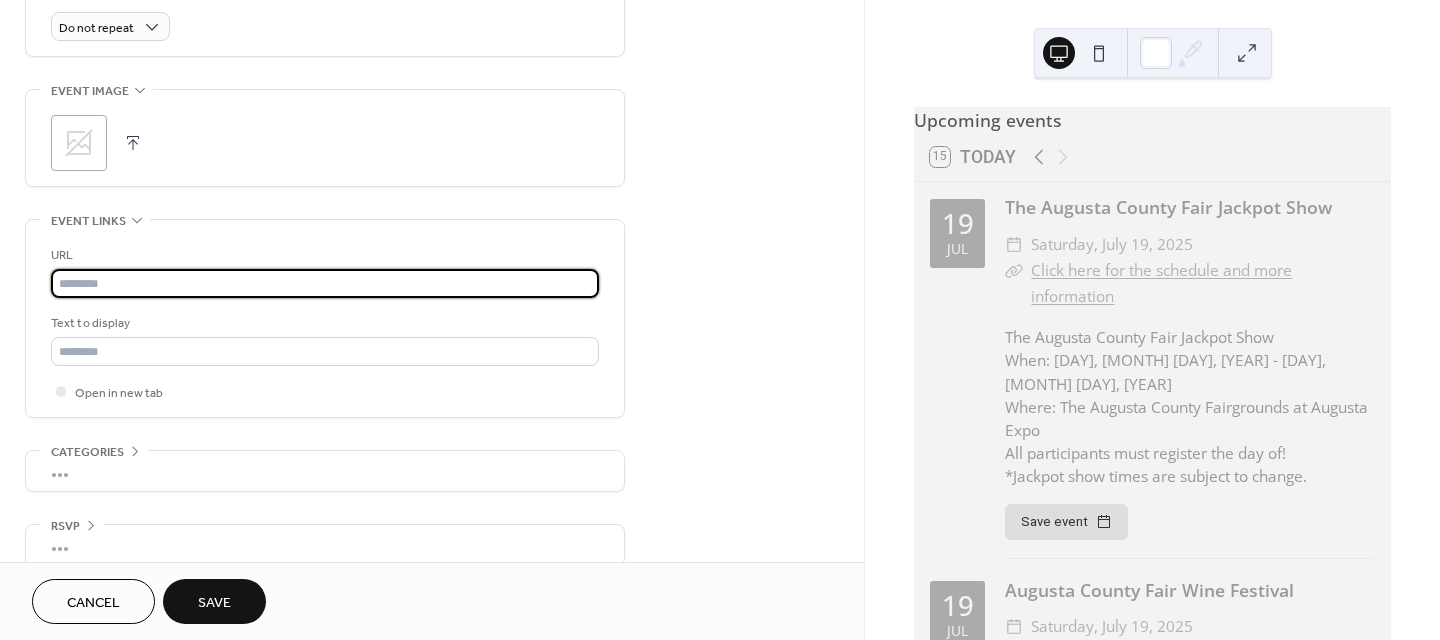 paste on "**********" 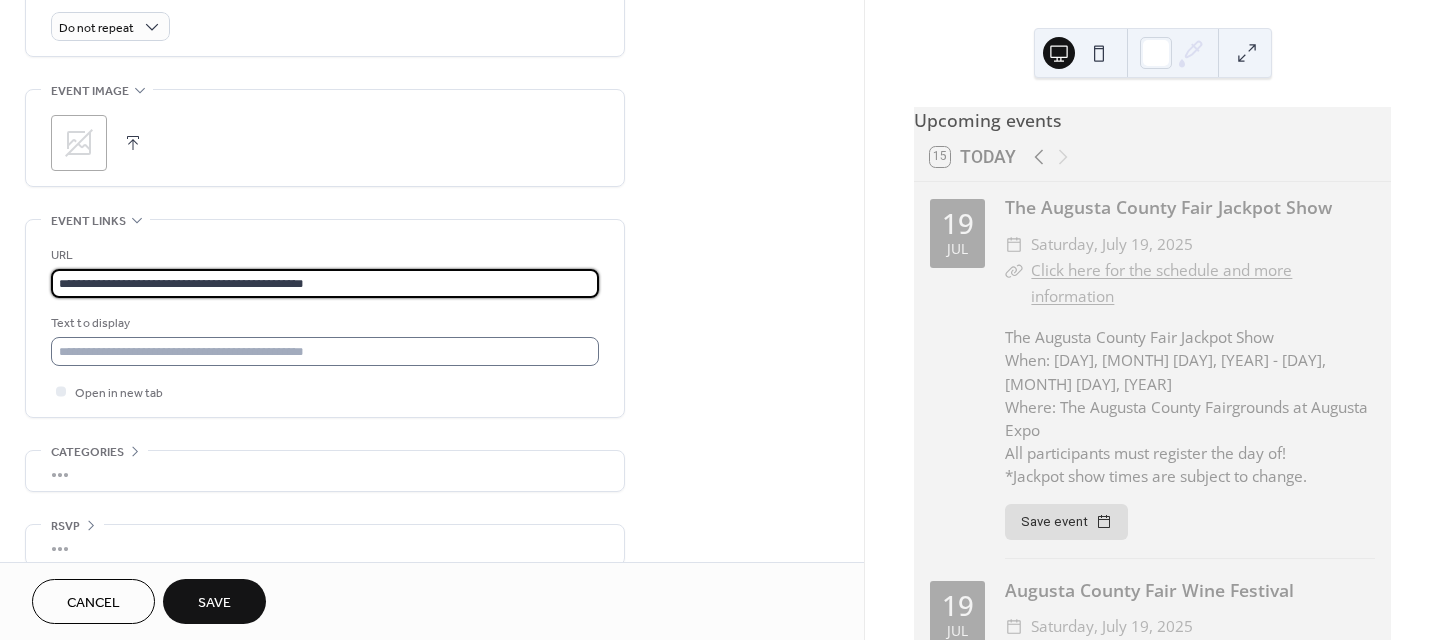 type on "**********" 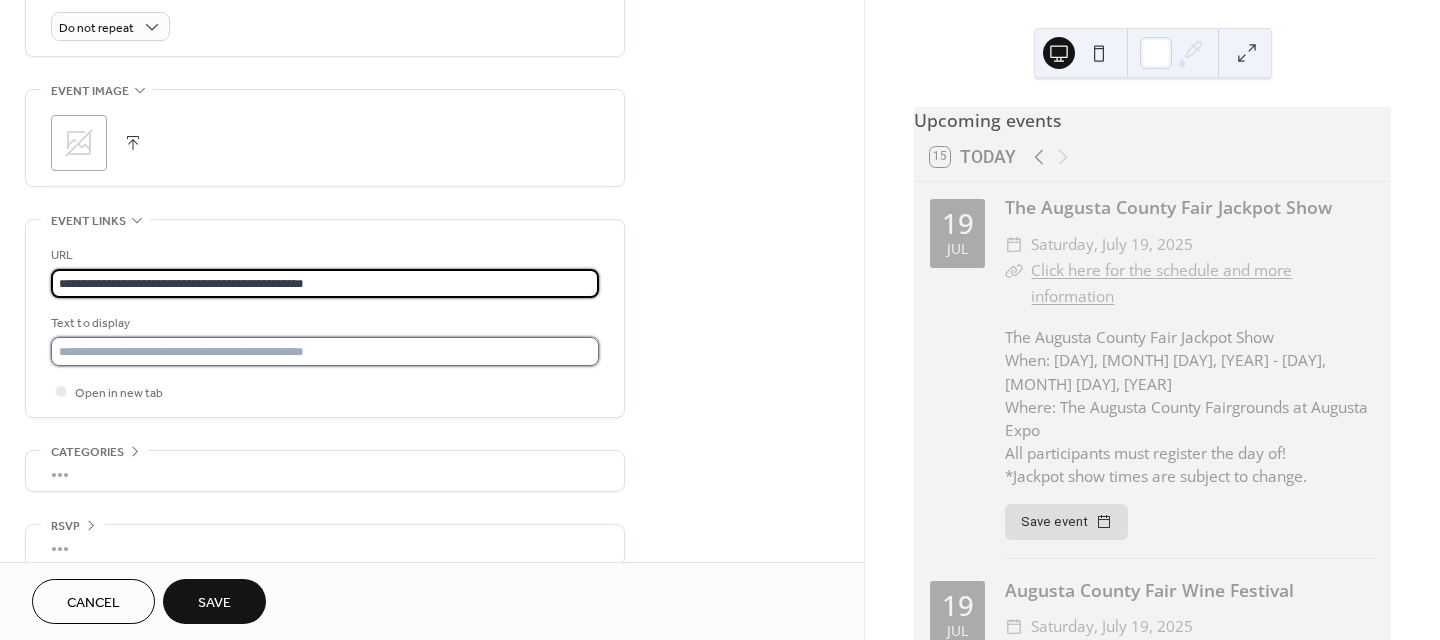 click at bounding box center [325, 351] 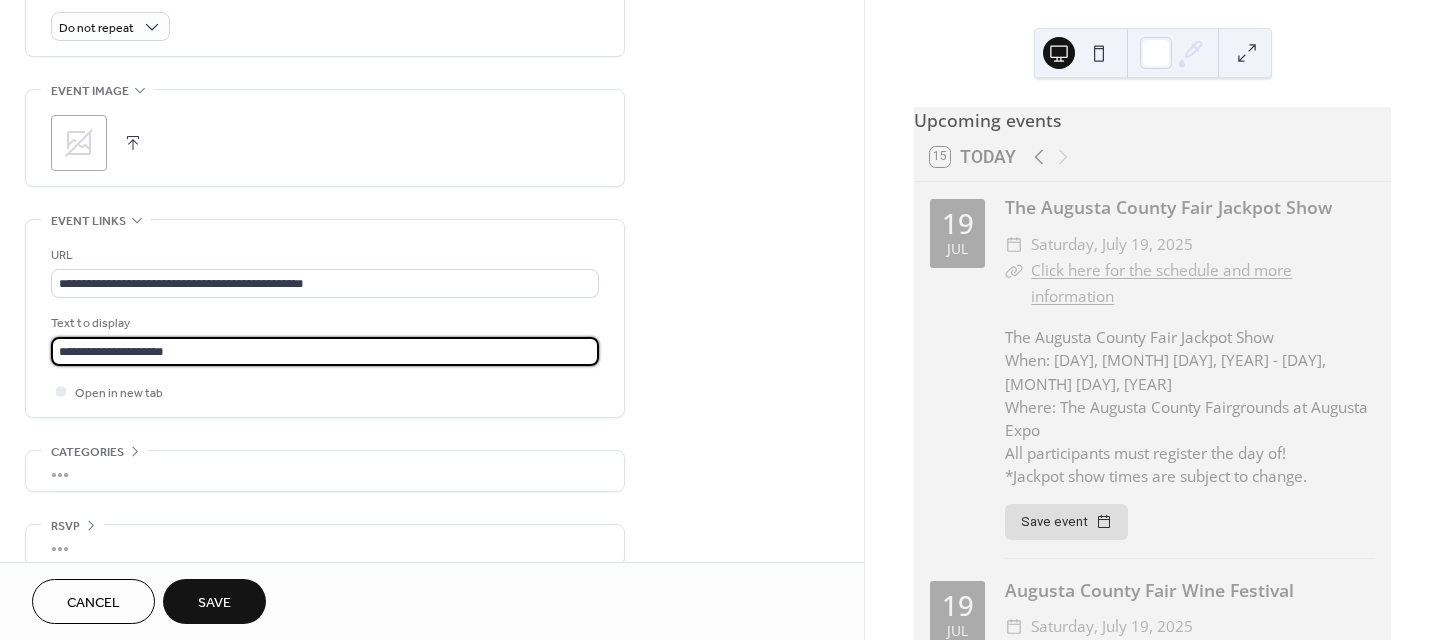 click on "**********" at bounding box center [325, 351] 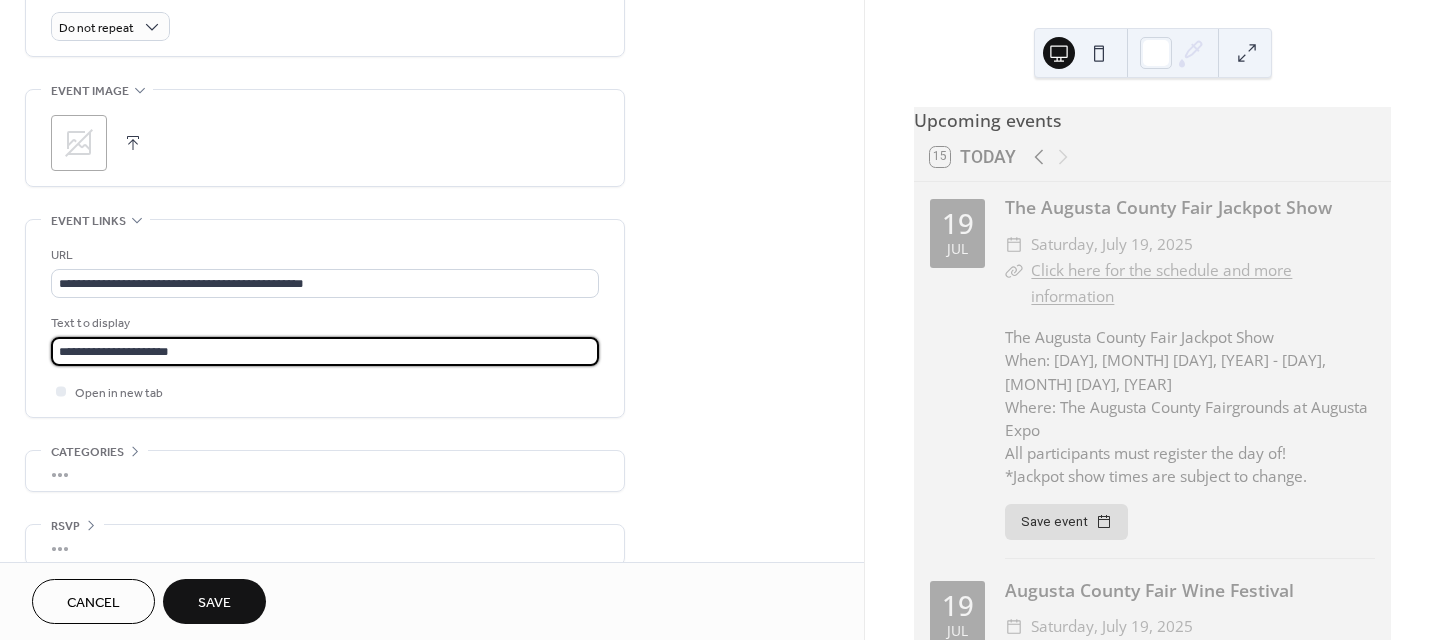 click on "**********" at bounding box center (325, 351) 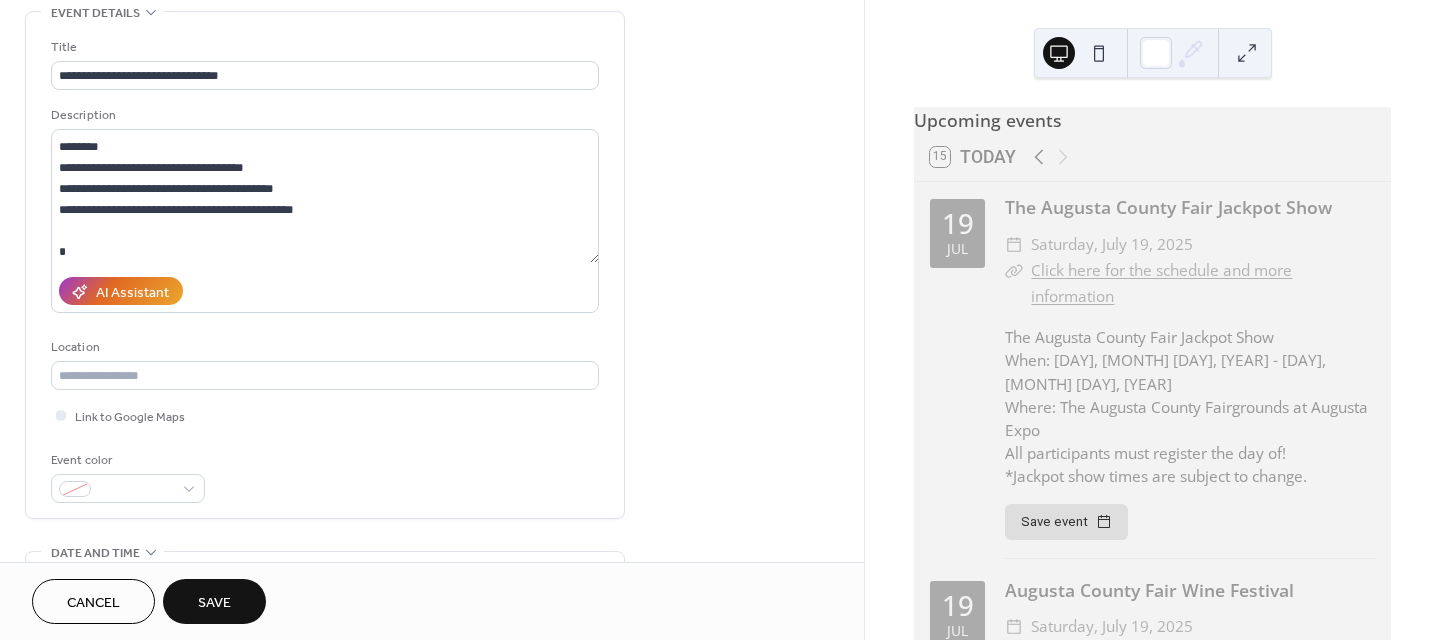 scroll, scrollTop: 0, scrollLeft: 0, axis: both 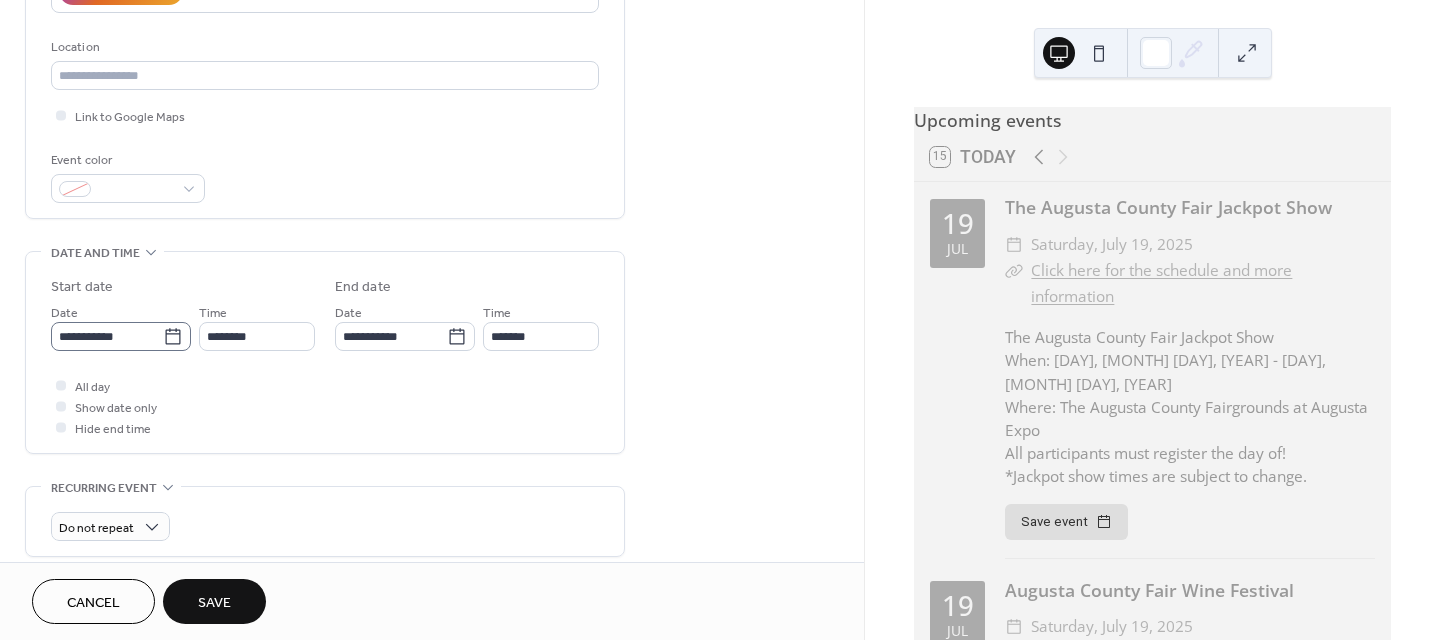 type on "**********" 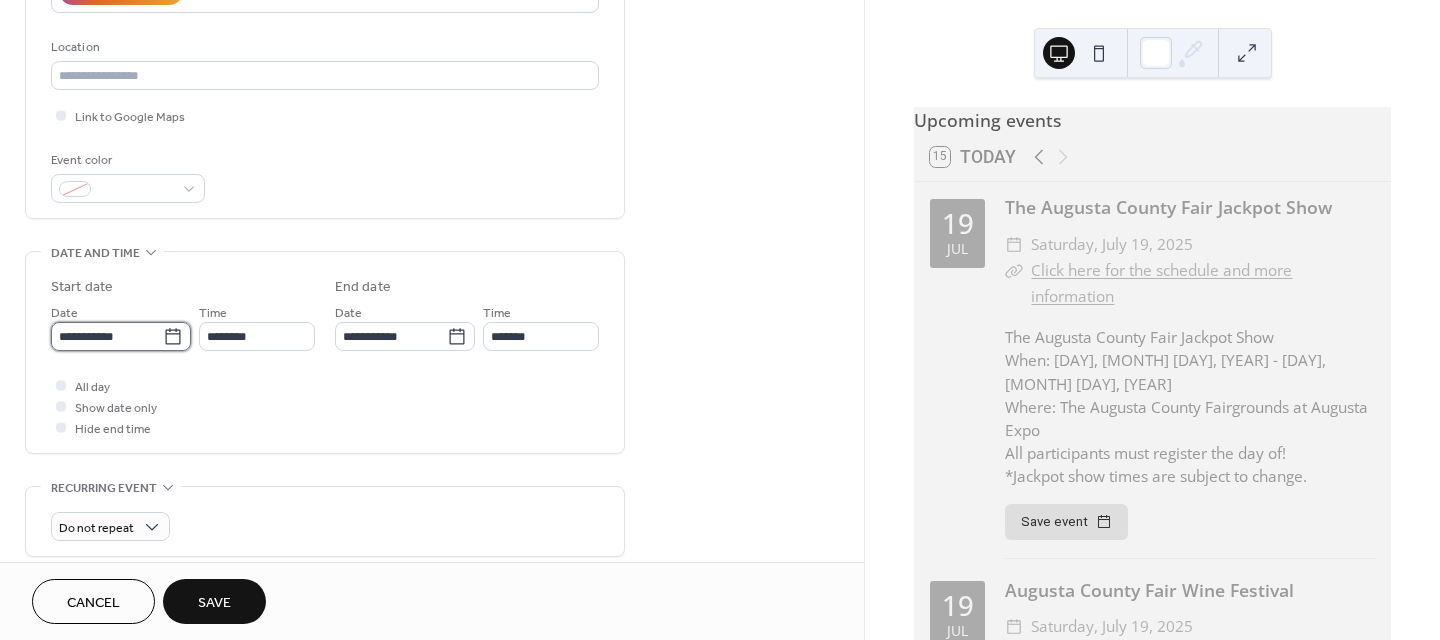 click on "**********" at bounding box center [107, 336] 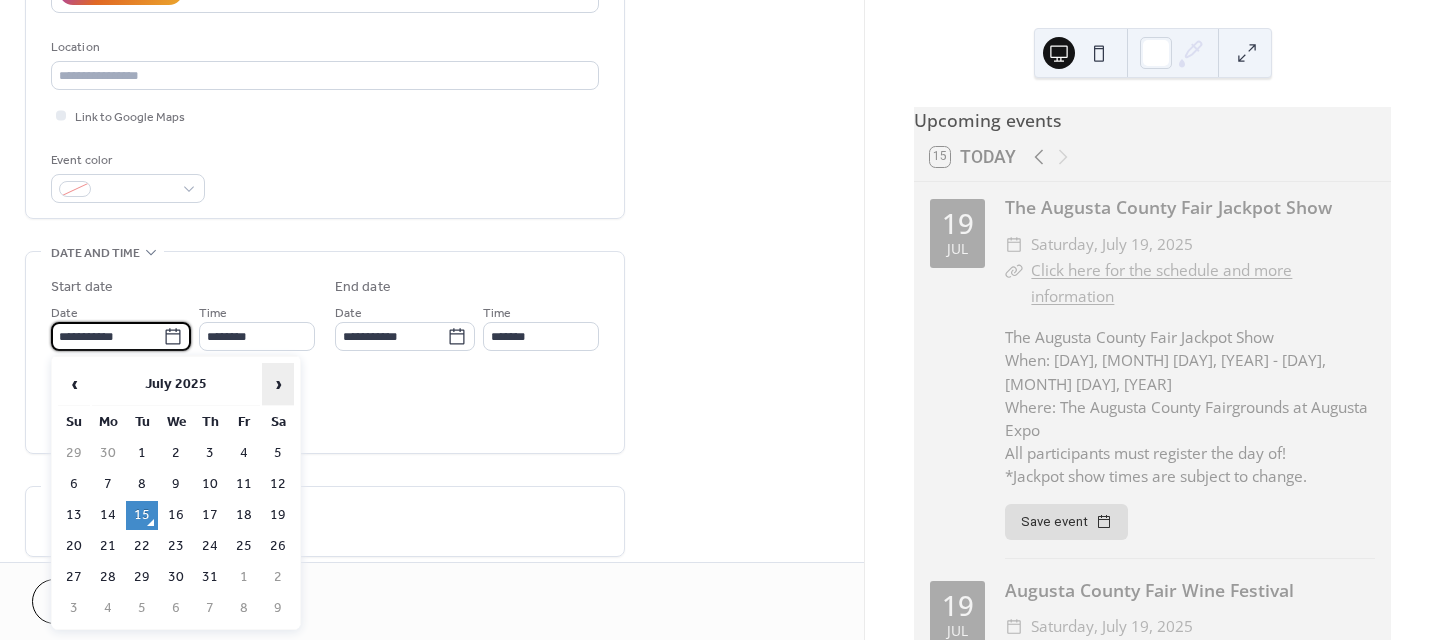 click on "›" at bounding box center (278, 384) 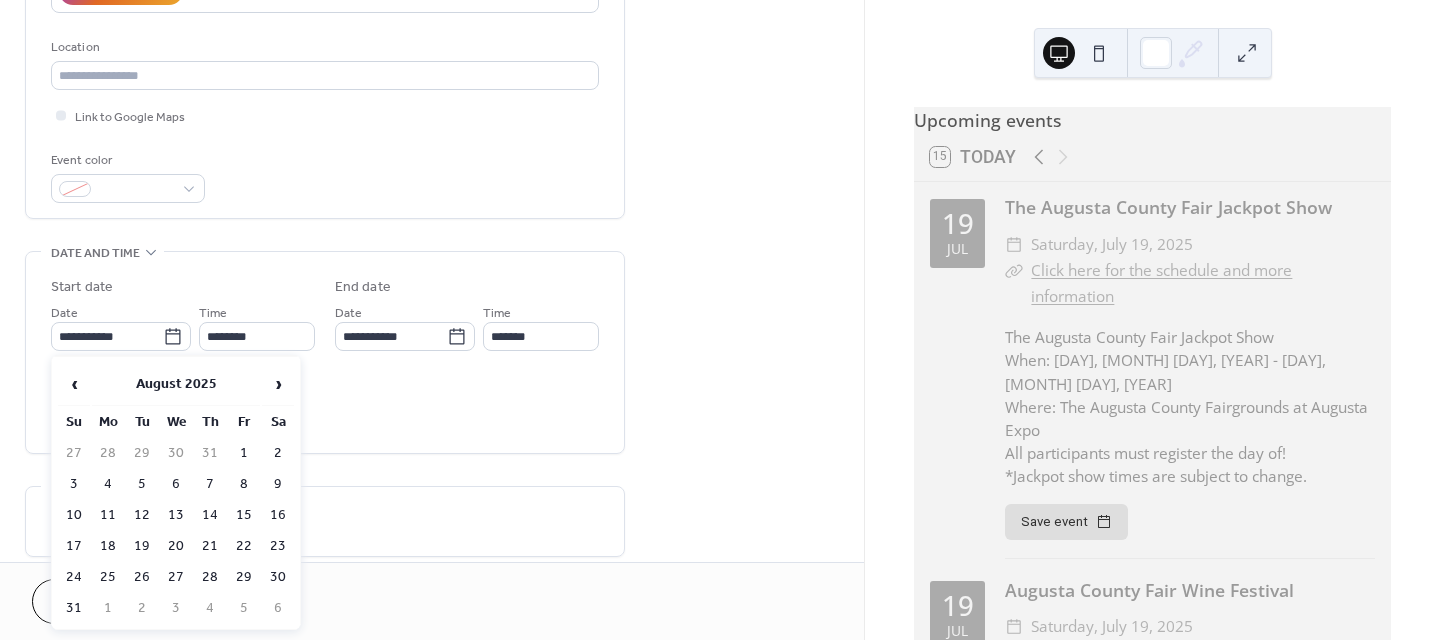 click on "2" at bounding box center (278, 453) 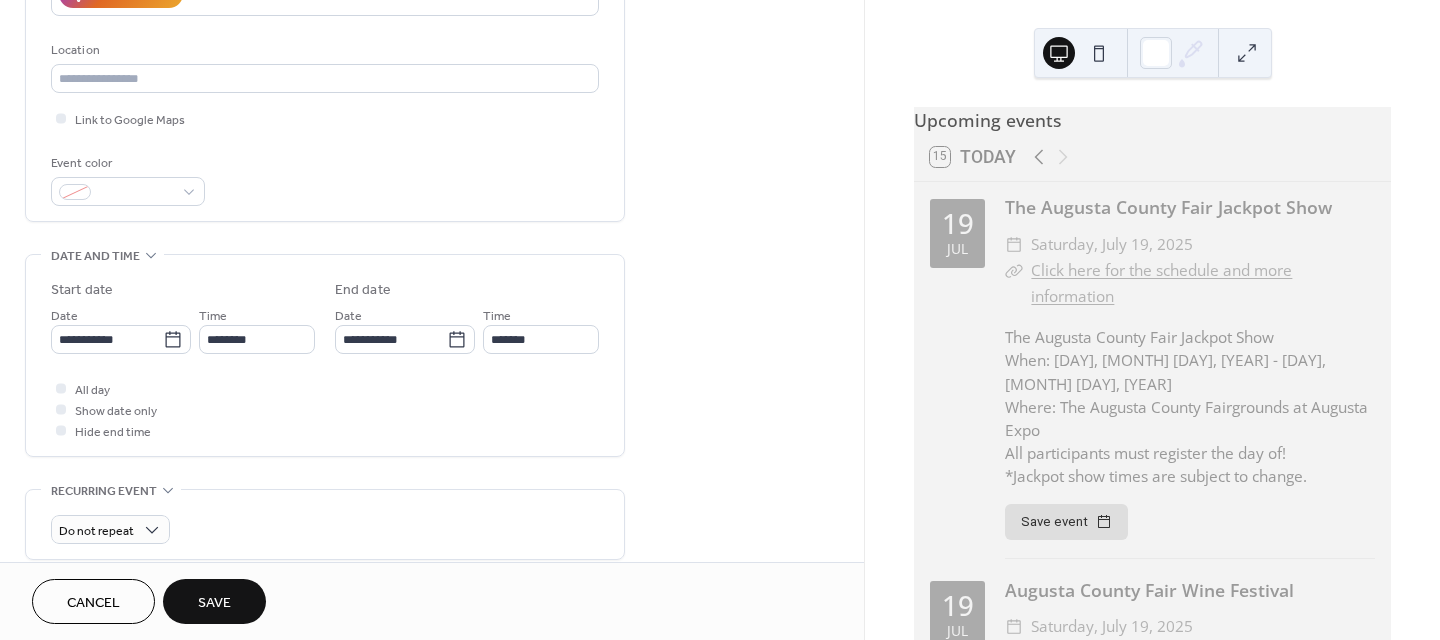 scroll, scrollTop: 400, scrollLeft: 0, axis: vertical 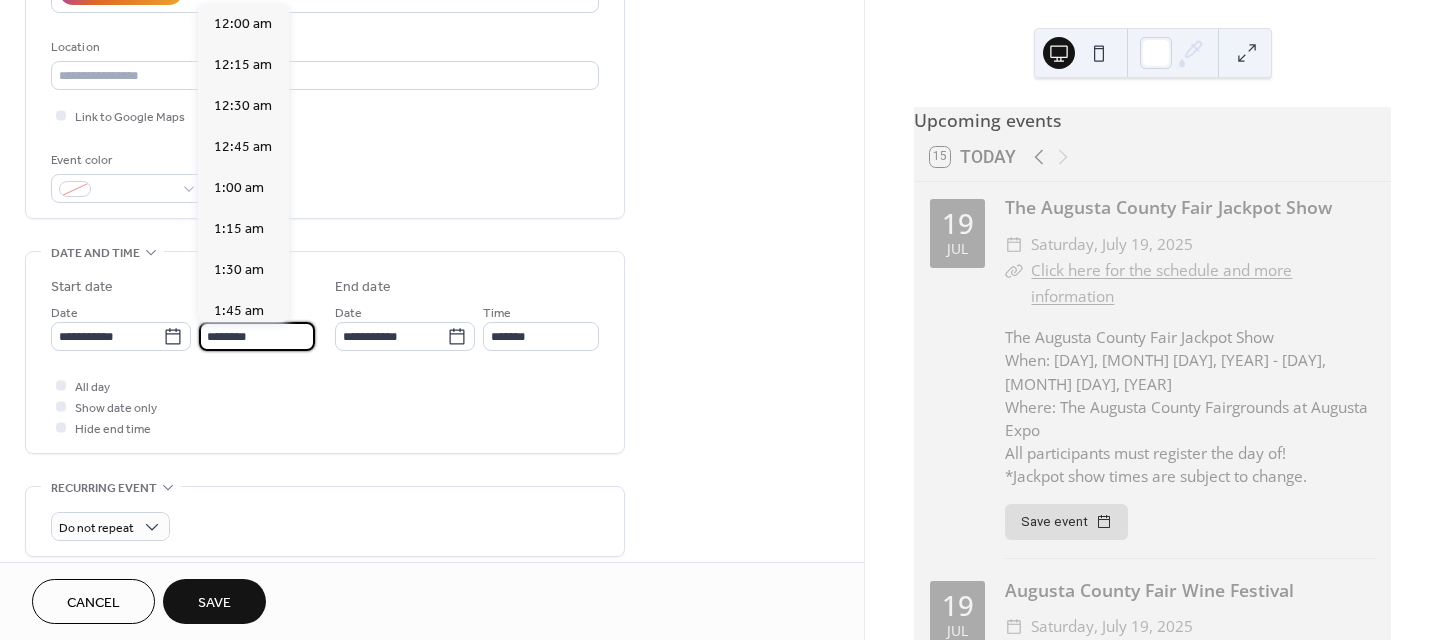 click on "********" at bounding box center [257, 336] 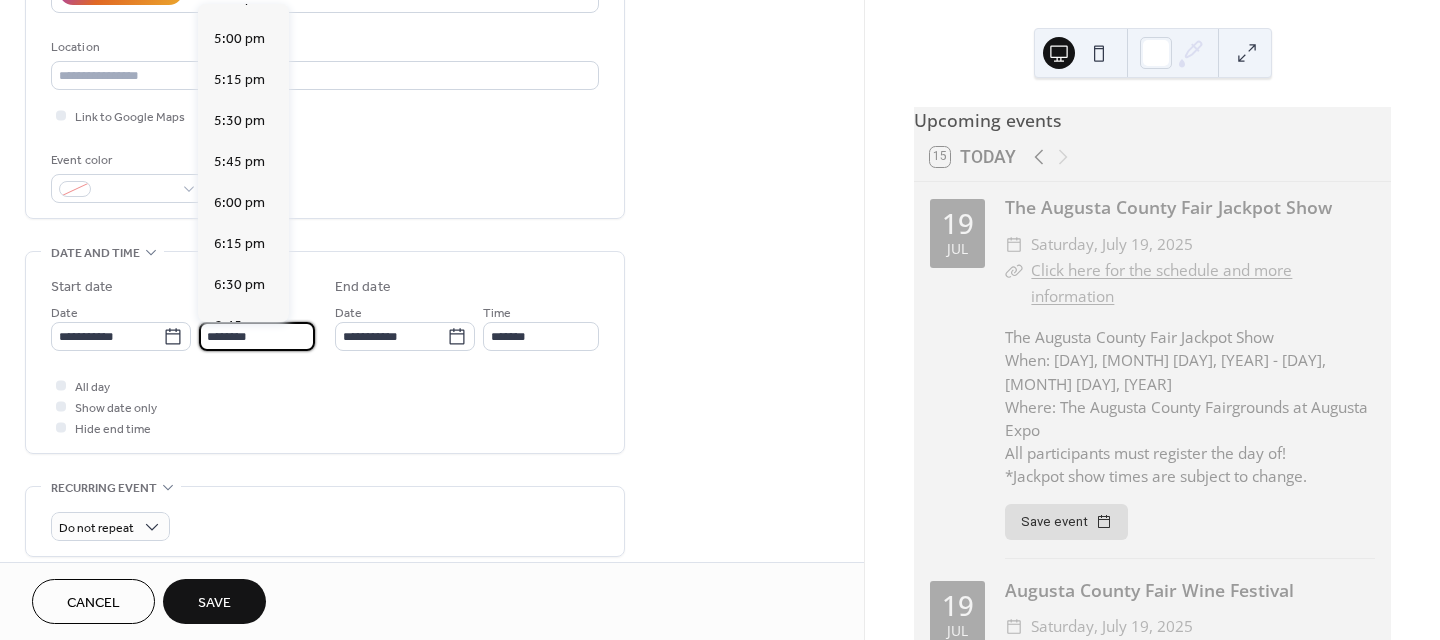 scroll, scrollTop: 2868, scrollLeft: 0, axis: vertical 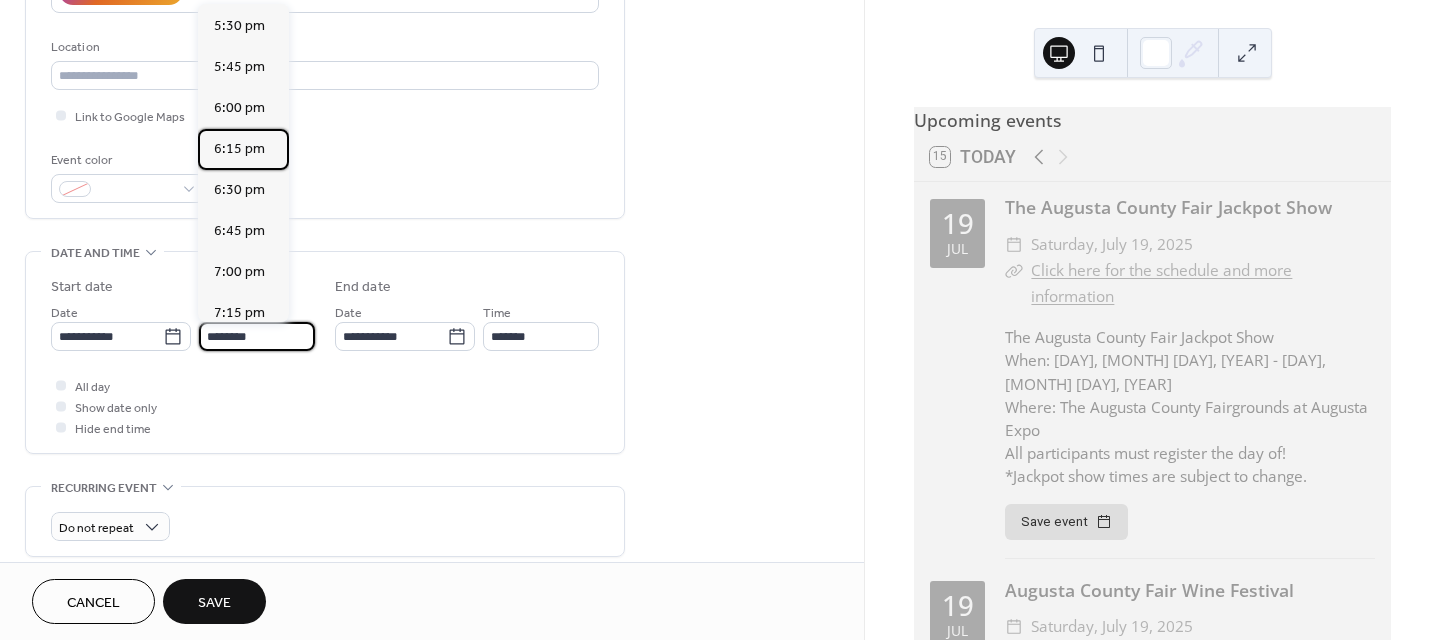 click on "6:15 pm" at bounding box center (239, 149) 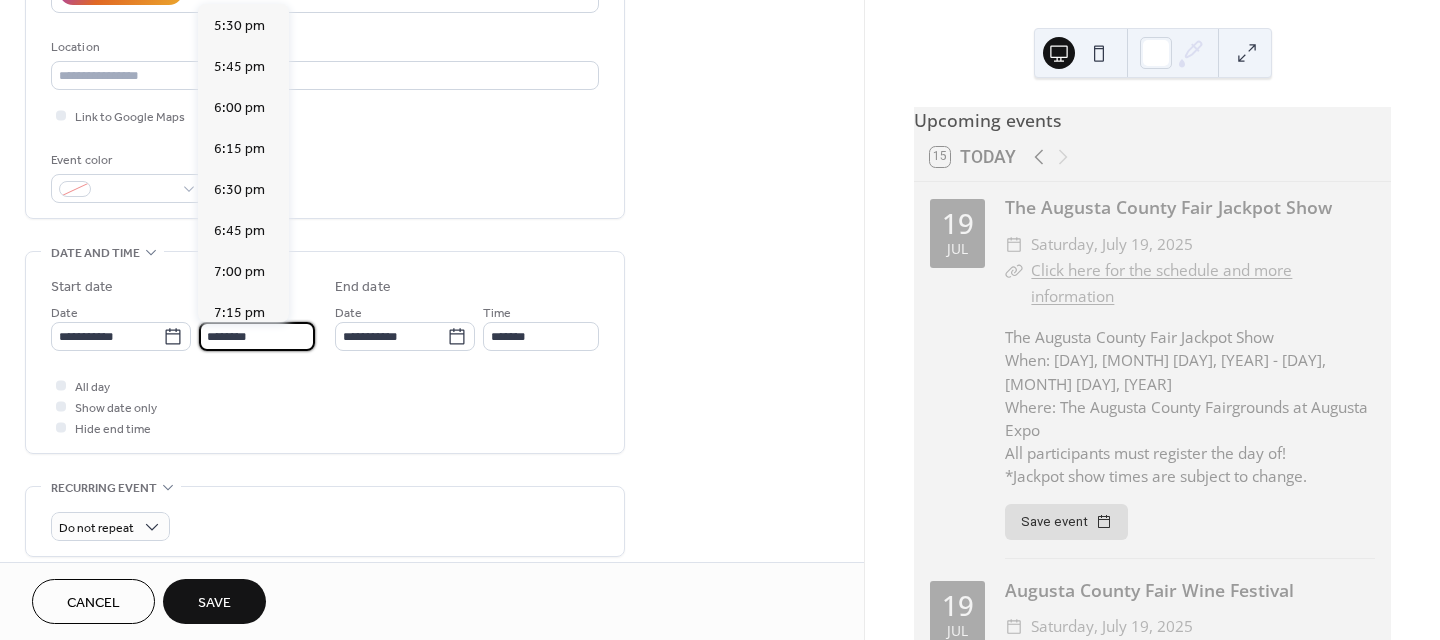 type on "*******" 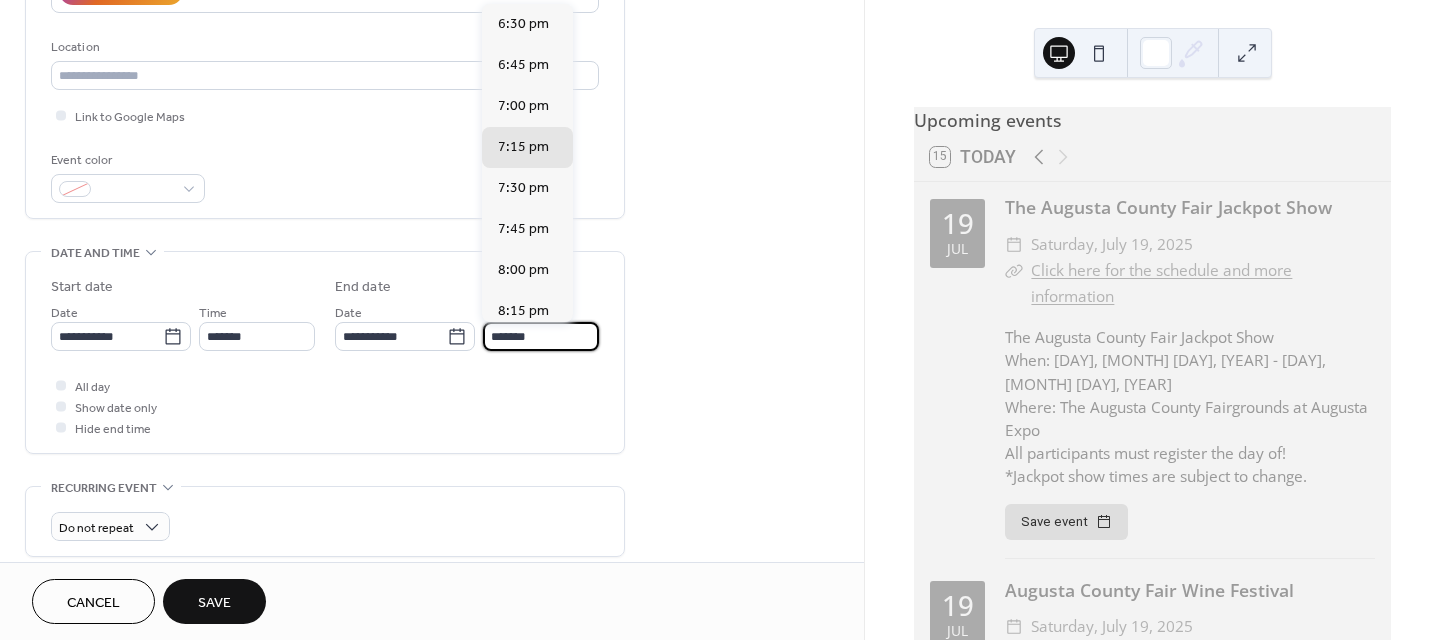 click on "*******" at bounding box center [541, 336] 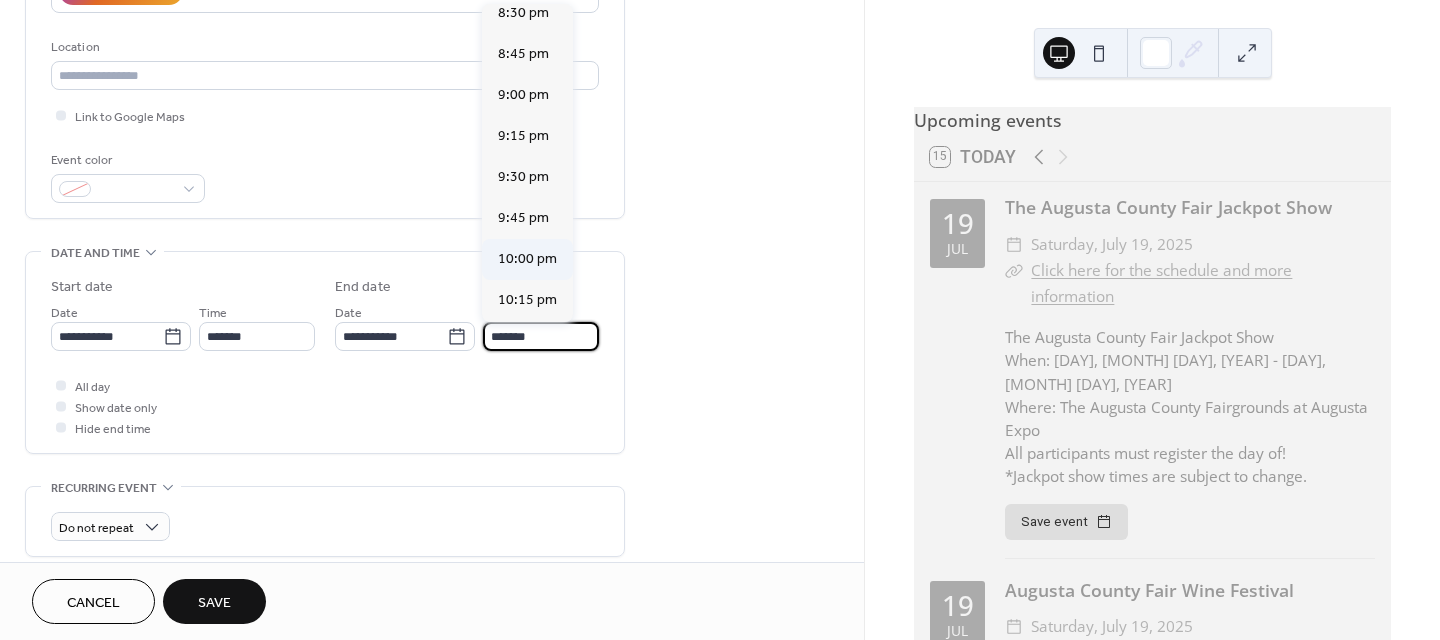 scroll, scrollTop: 400, scrollLeft: 0, axis: vertical 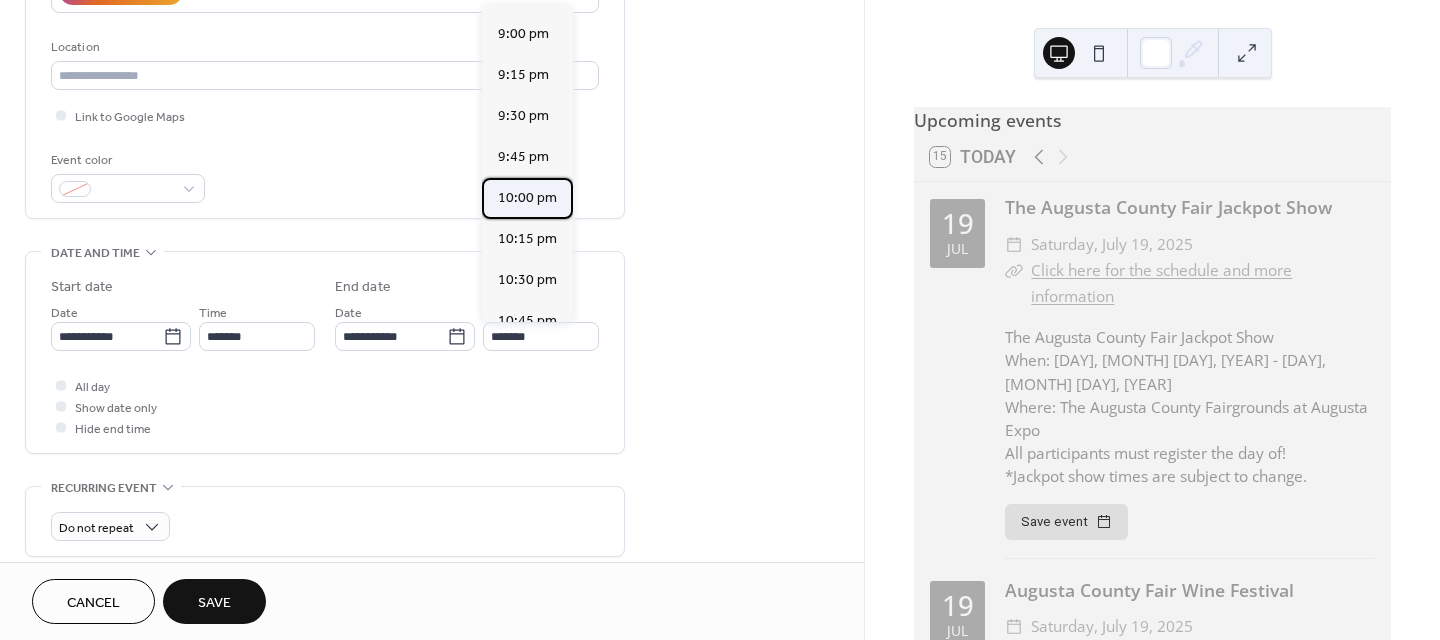 click on "10:00 pm" at bounding box center [527, 198] 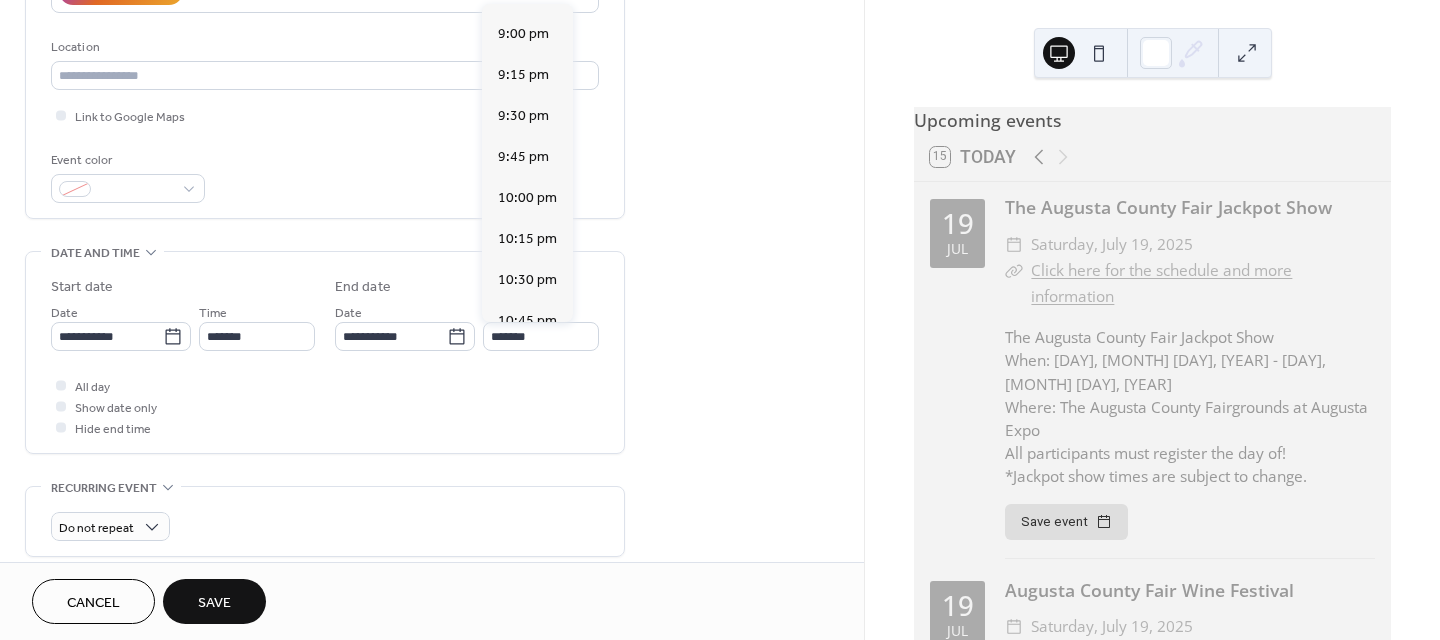type on "********" 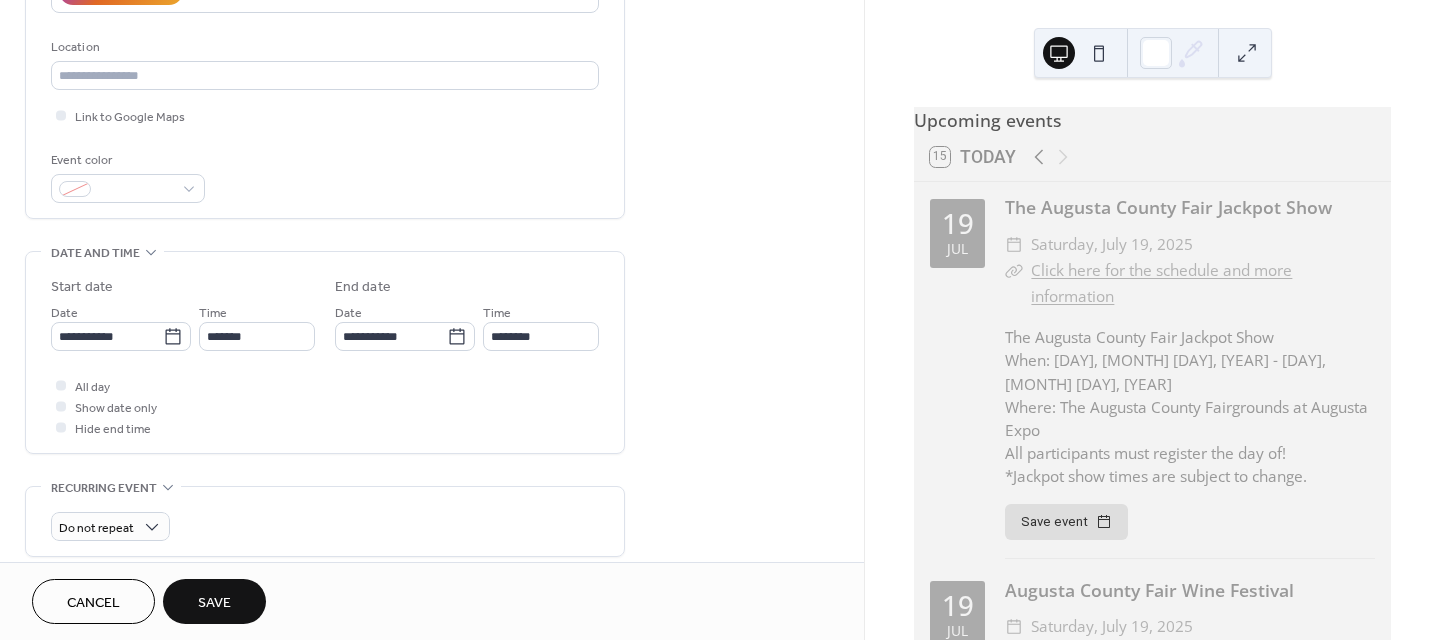 click on "**********" at bounding box center [432, 398] 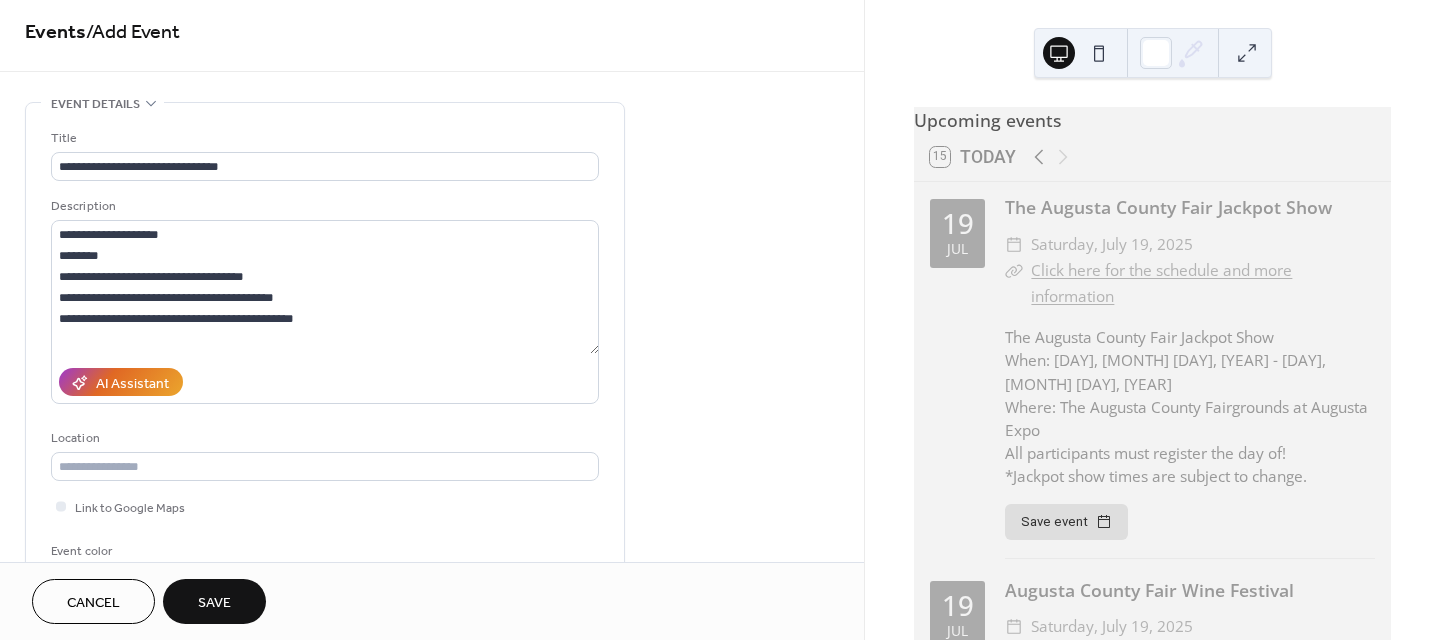 scroll, scrollTop: 0, scrollLeft: 0, axis: both 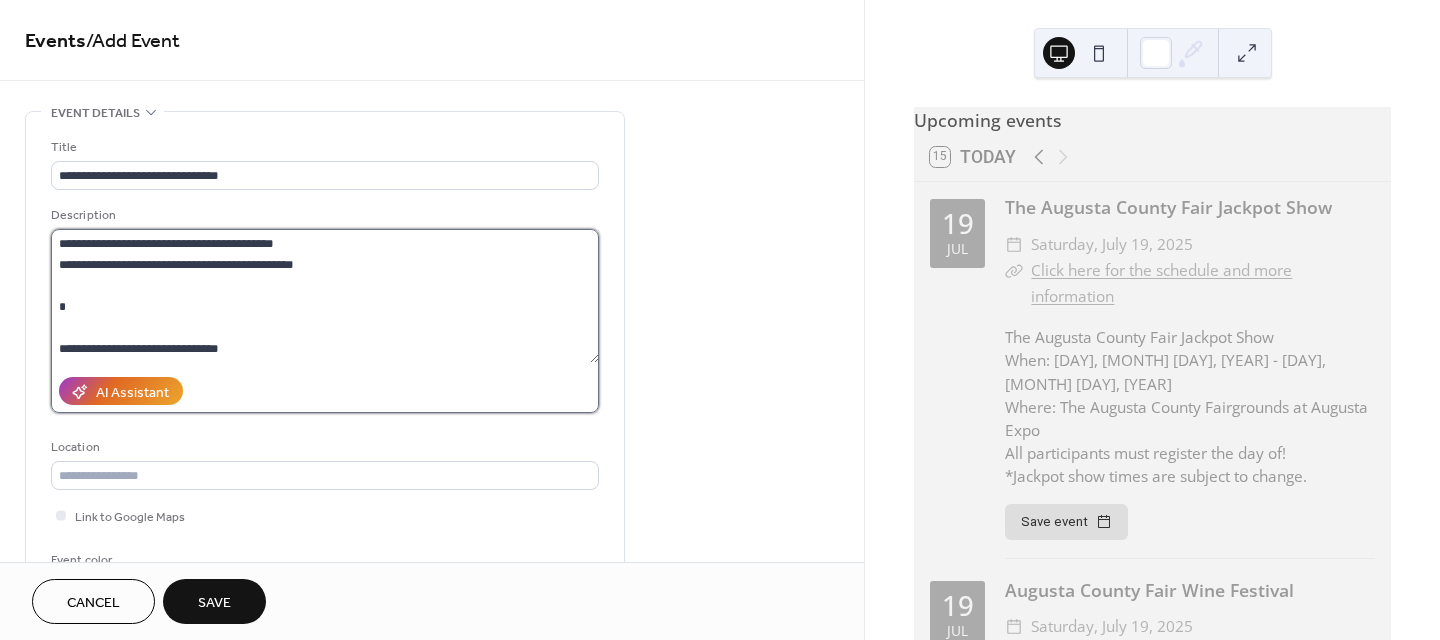 click on "**********" at bounding box center (325, 296) 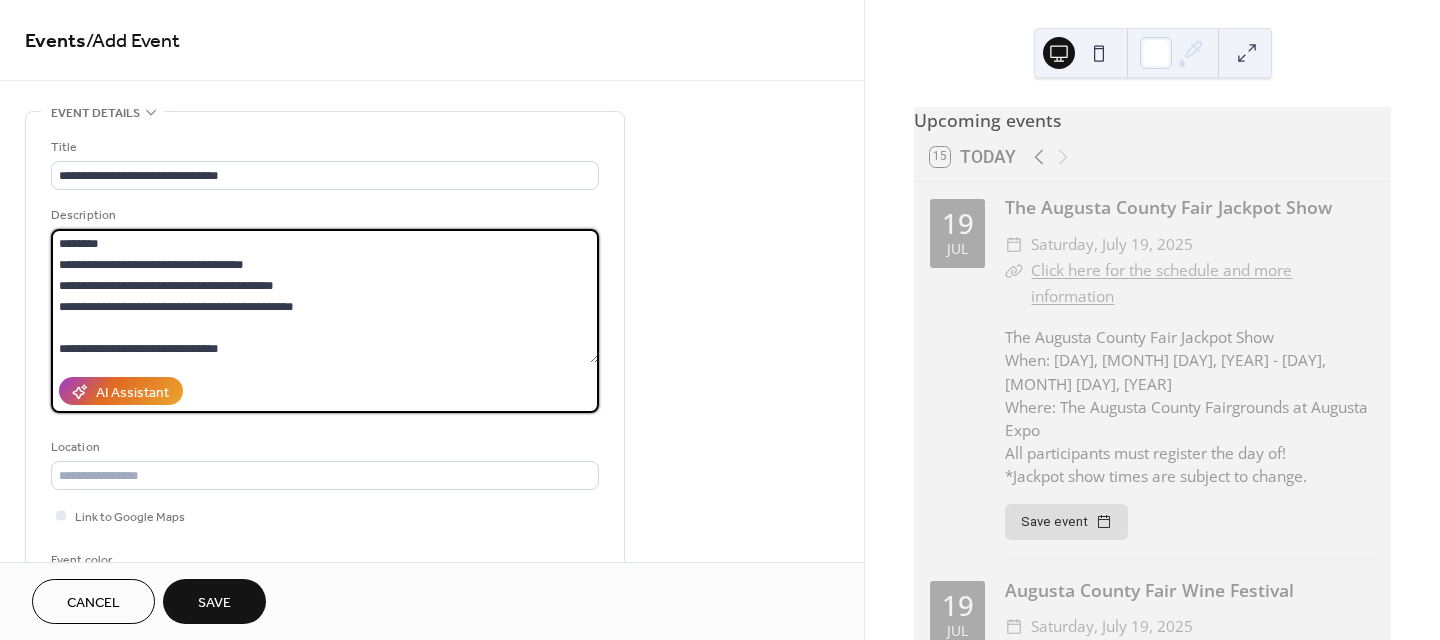 scroll, scrollTop: 21, scrollLeft: 0, axis: vertical 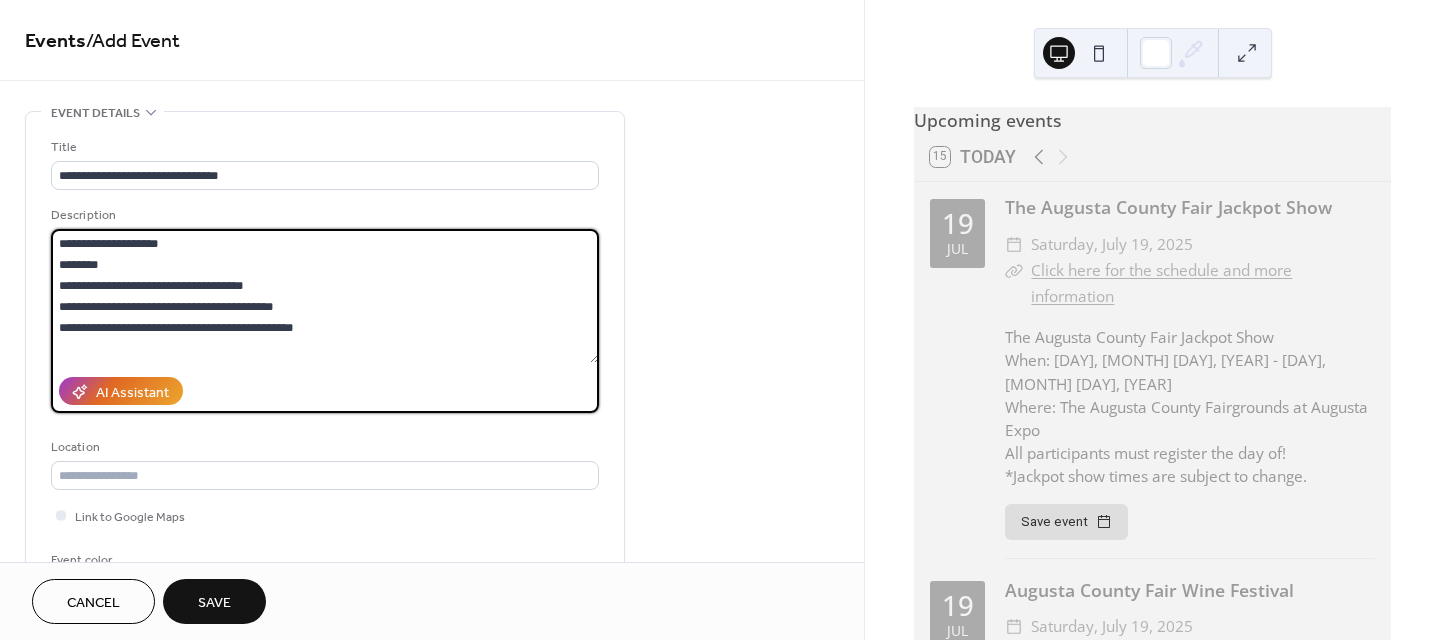 drag, startPoint x: 111, startPoint y: 241, endPoint x: 25, endPoint y: 233, distance: 86.37129 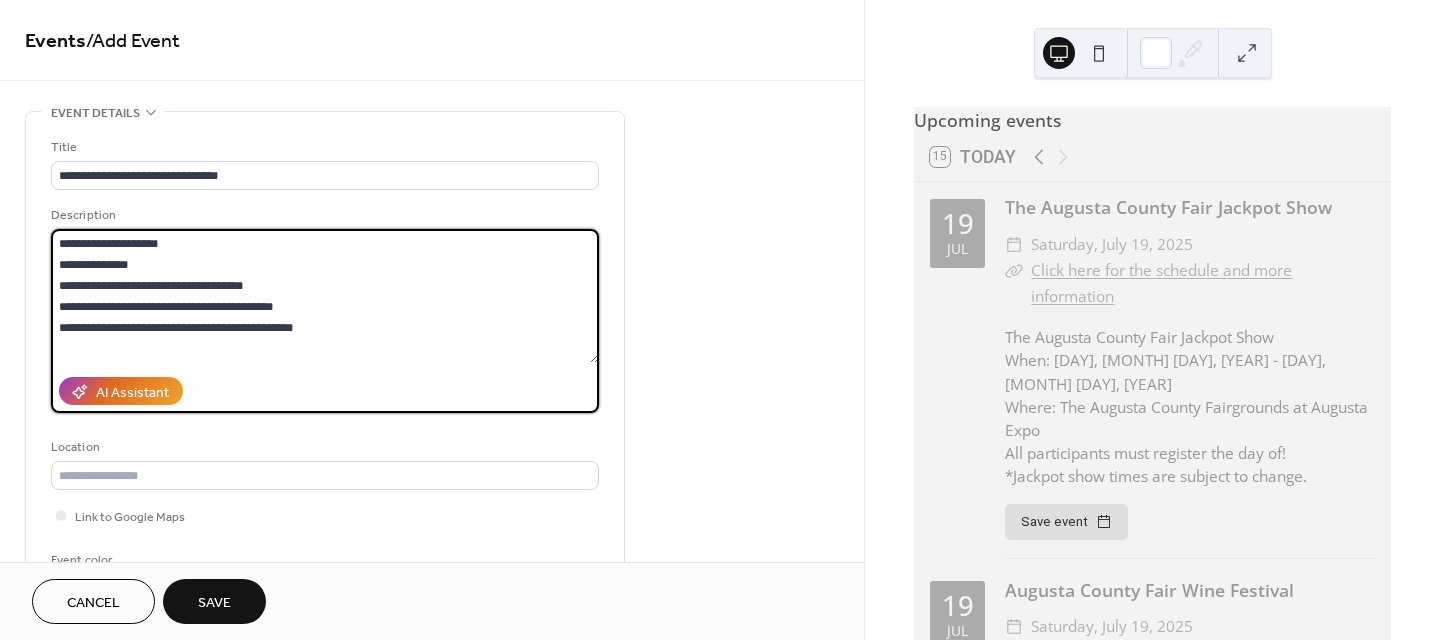 click on "**********" at bounding box center (325, 296) 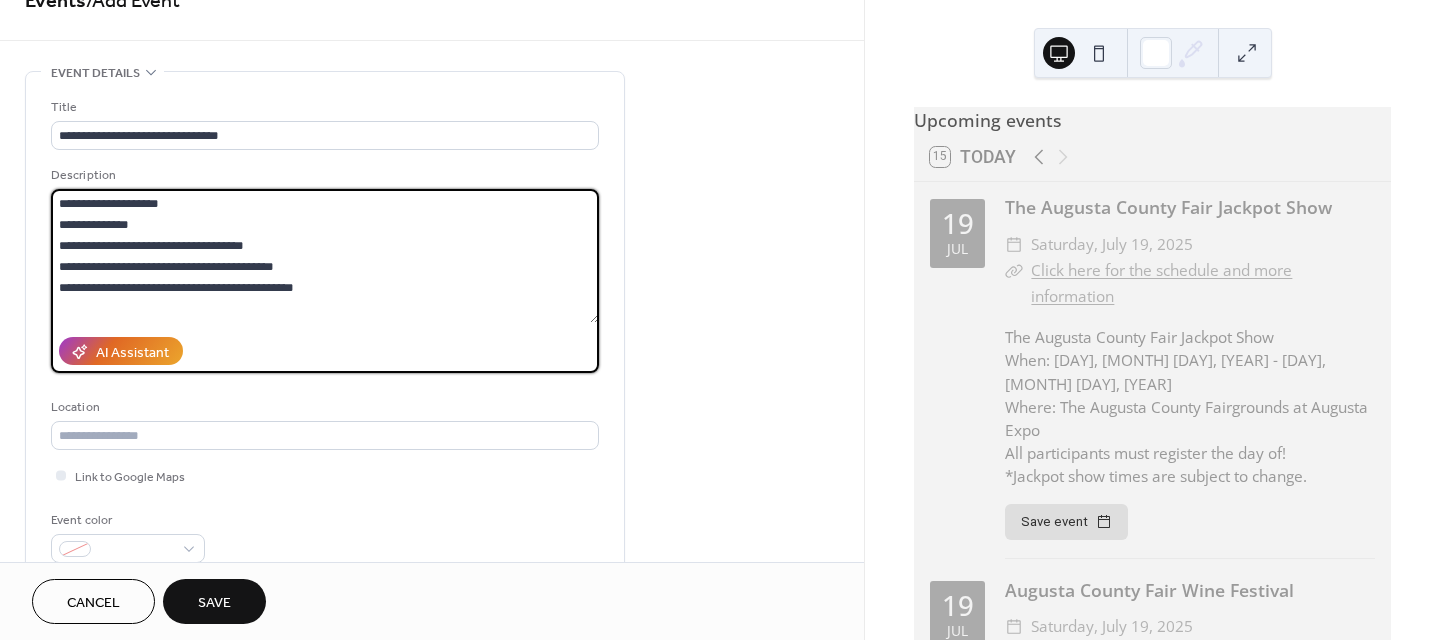 scroll, scrollTop: 100, scrollLeft: 0, axis: vertical 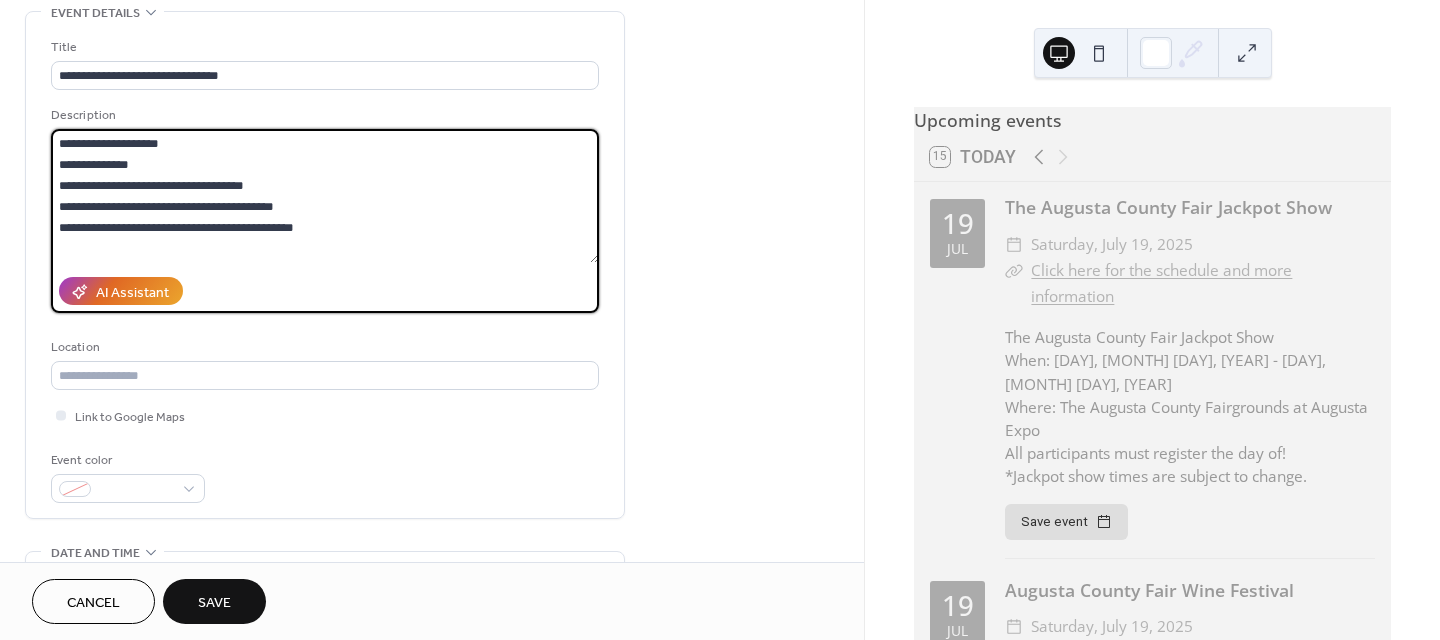 click on "**********" at bounding box center (325, 196) 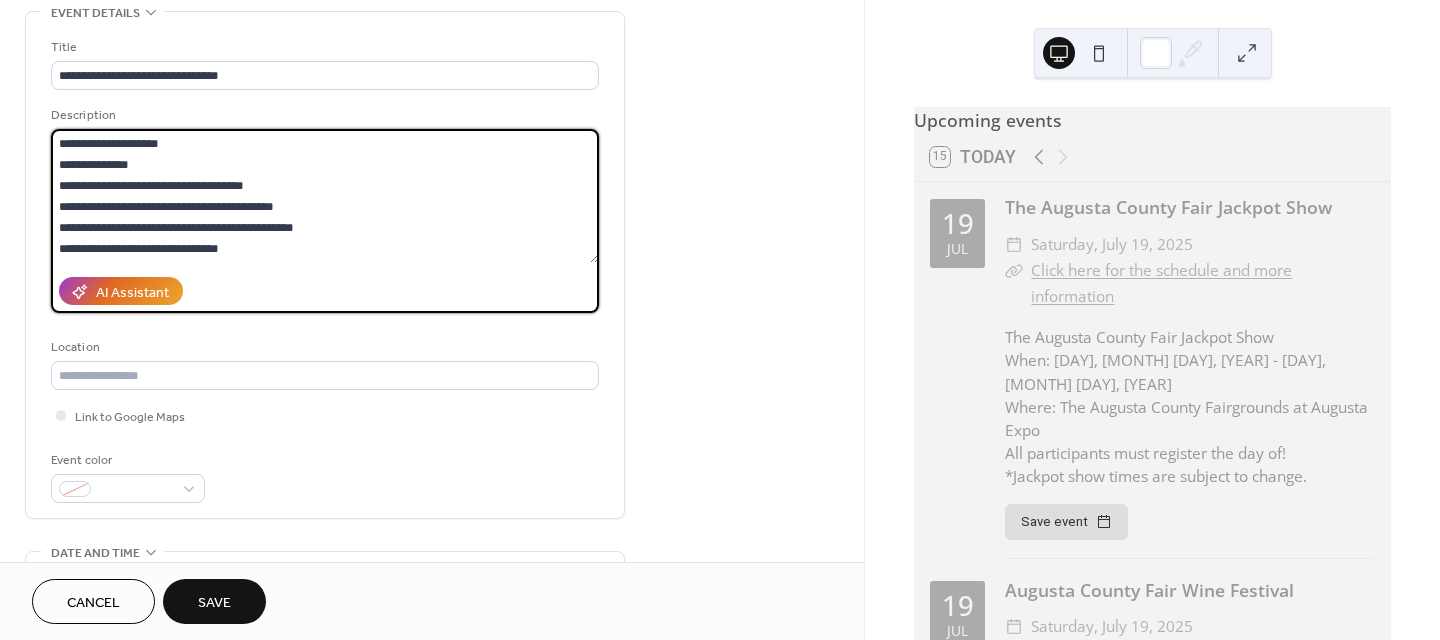 click on "**********" at bounding box center (325, 196) 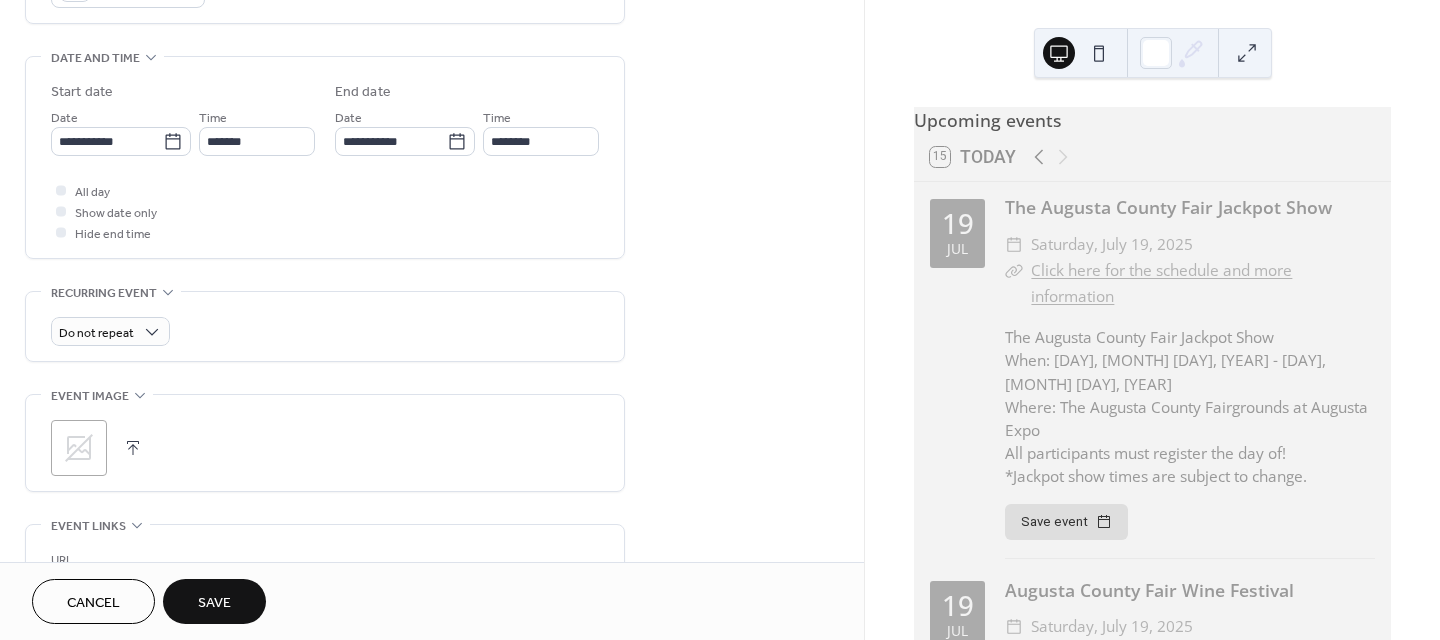 scroll, scrollTop: 600, scrollLeft: 0, axis: vertical 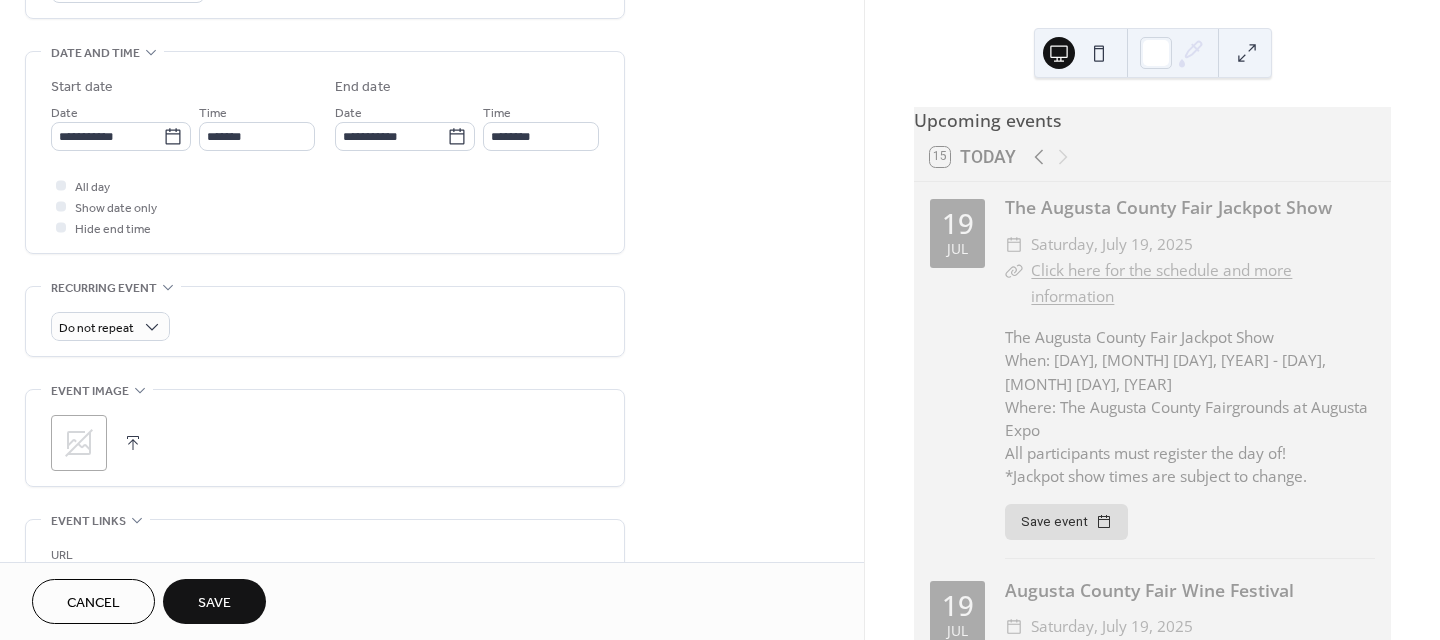 type on "**********" 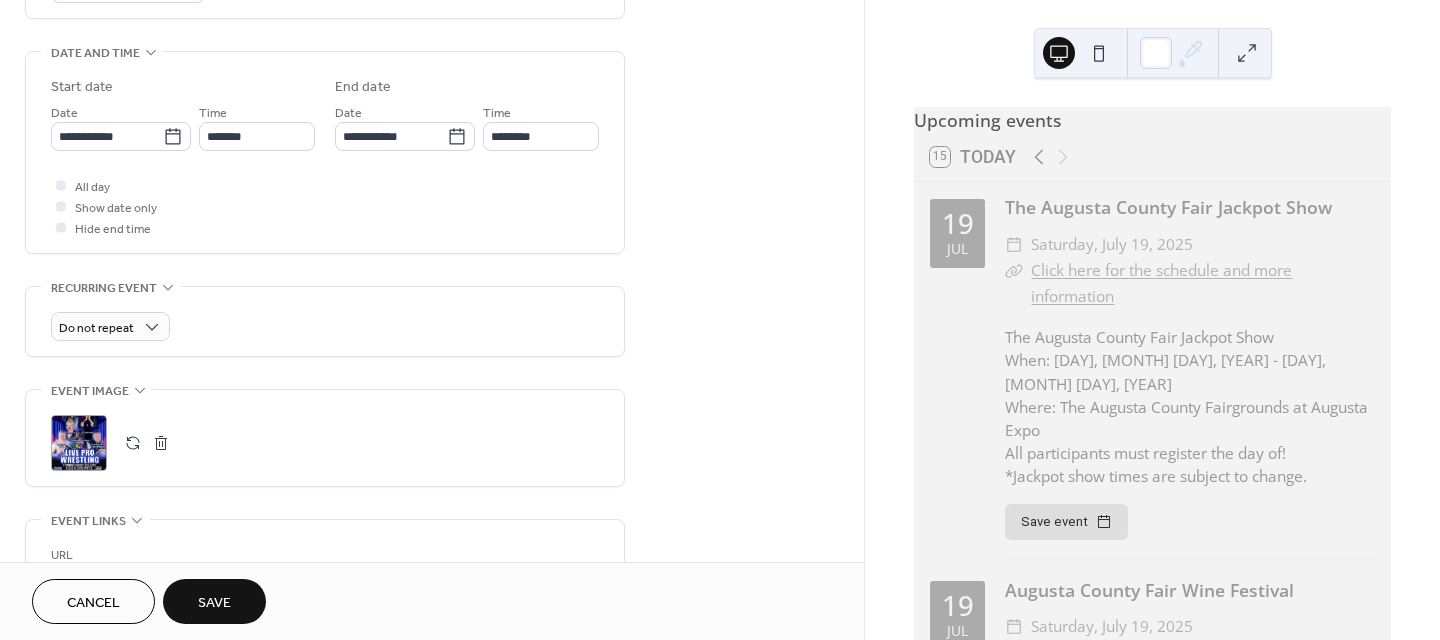 click on "Save" at bounding box center [214, 603] 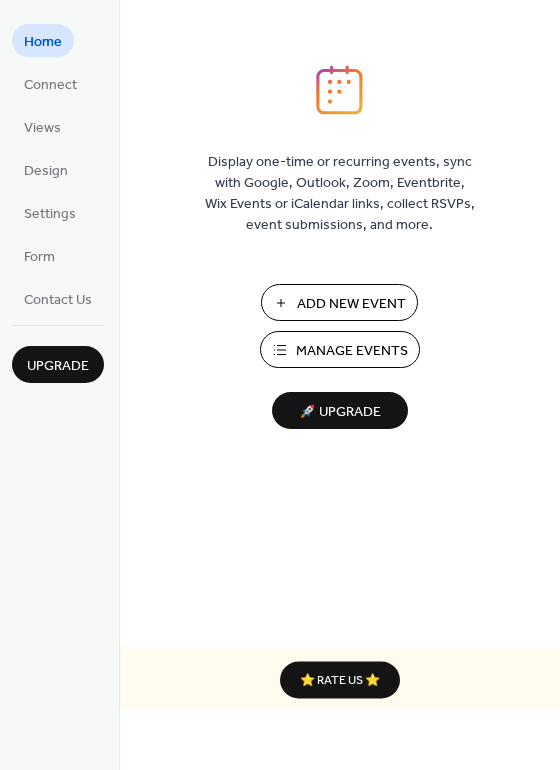 scroll, scrollTop: 0, scrollLeft: 0, axis: both 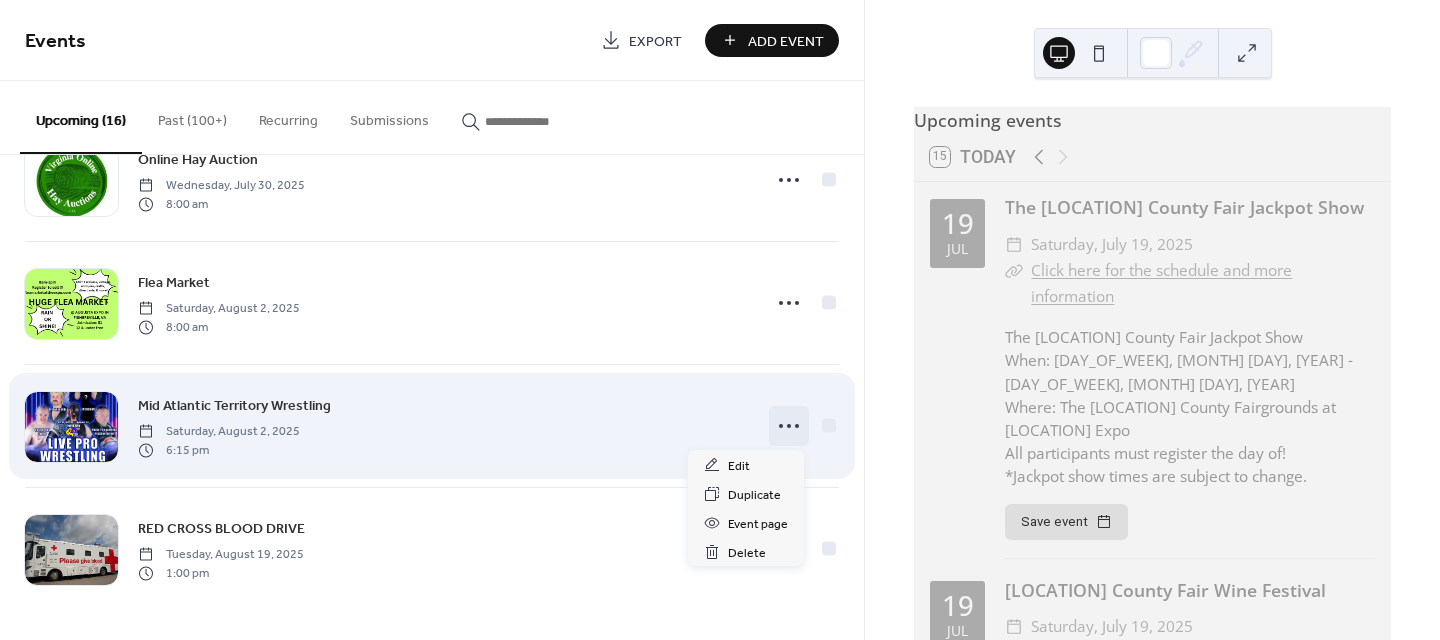 click 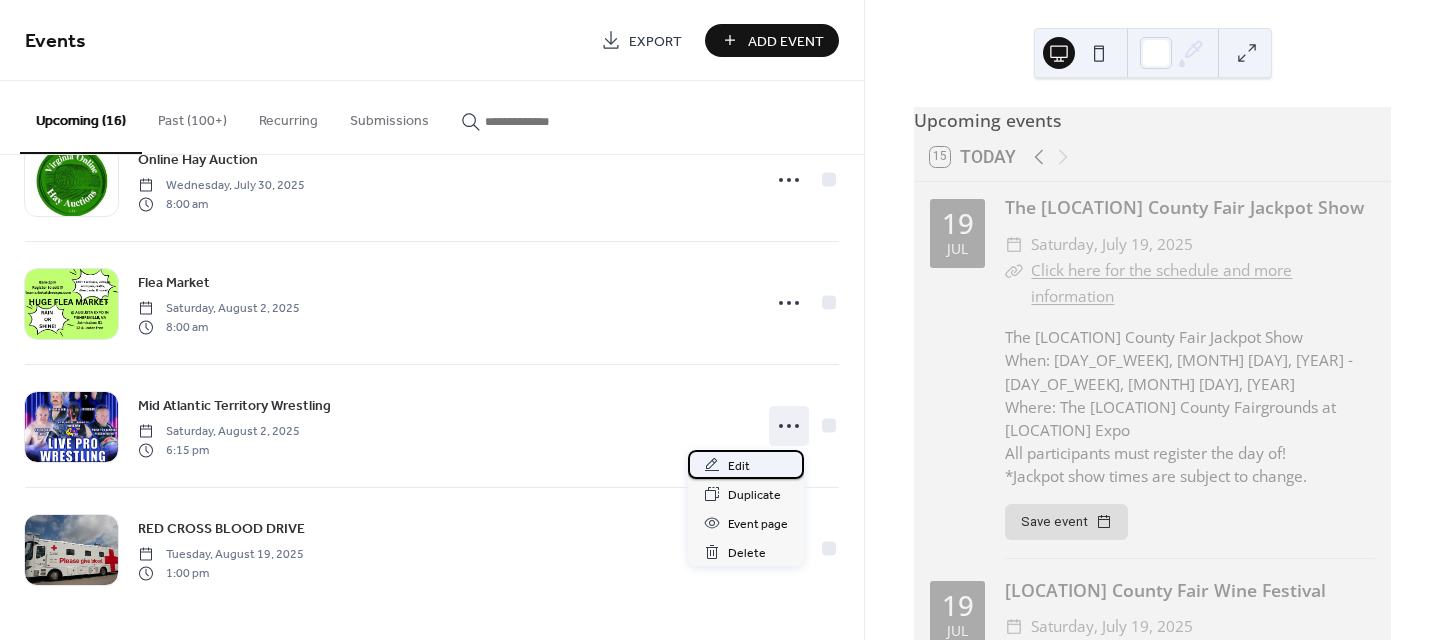 click on "Edit" at bounding box center (746, 464) 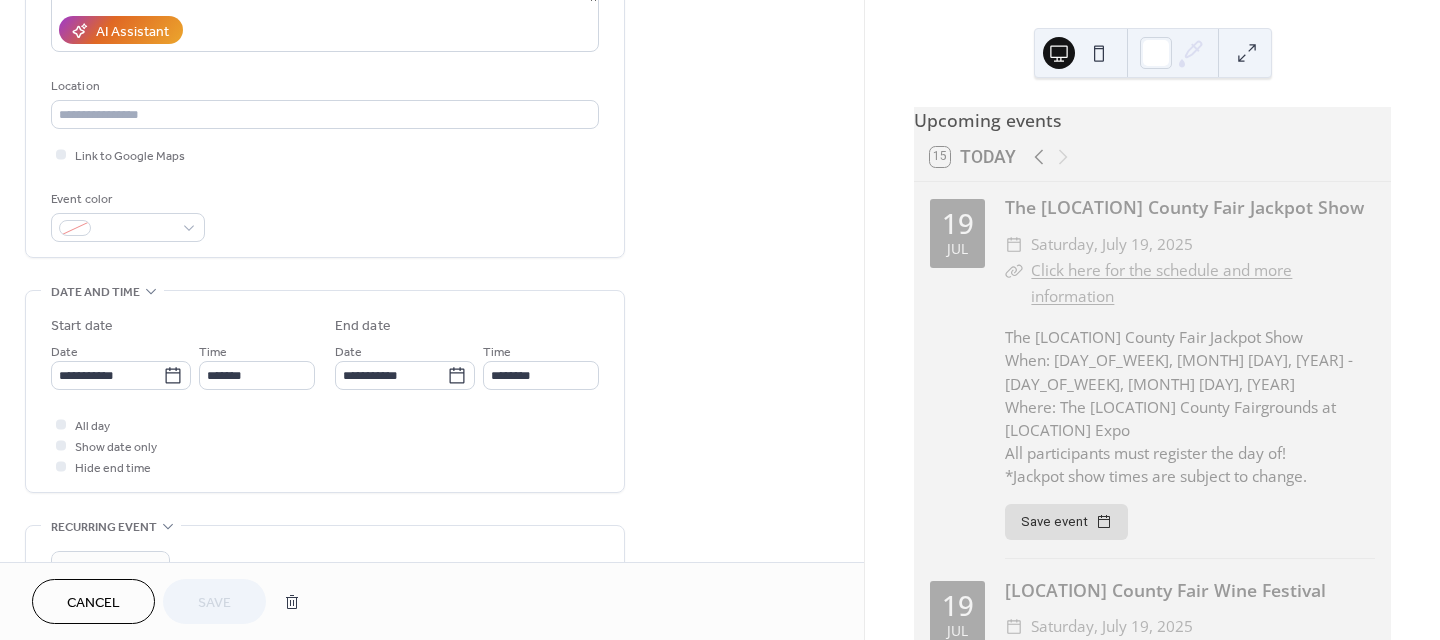 scroll, scrollTop: 600, scrollLeft: 0, axis: vertical 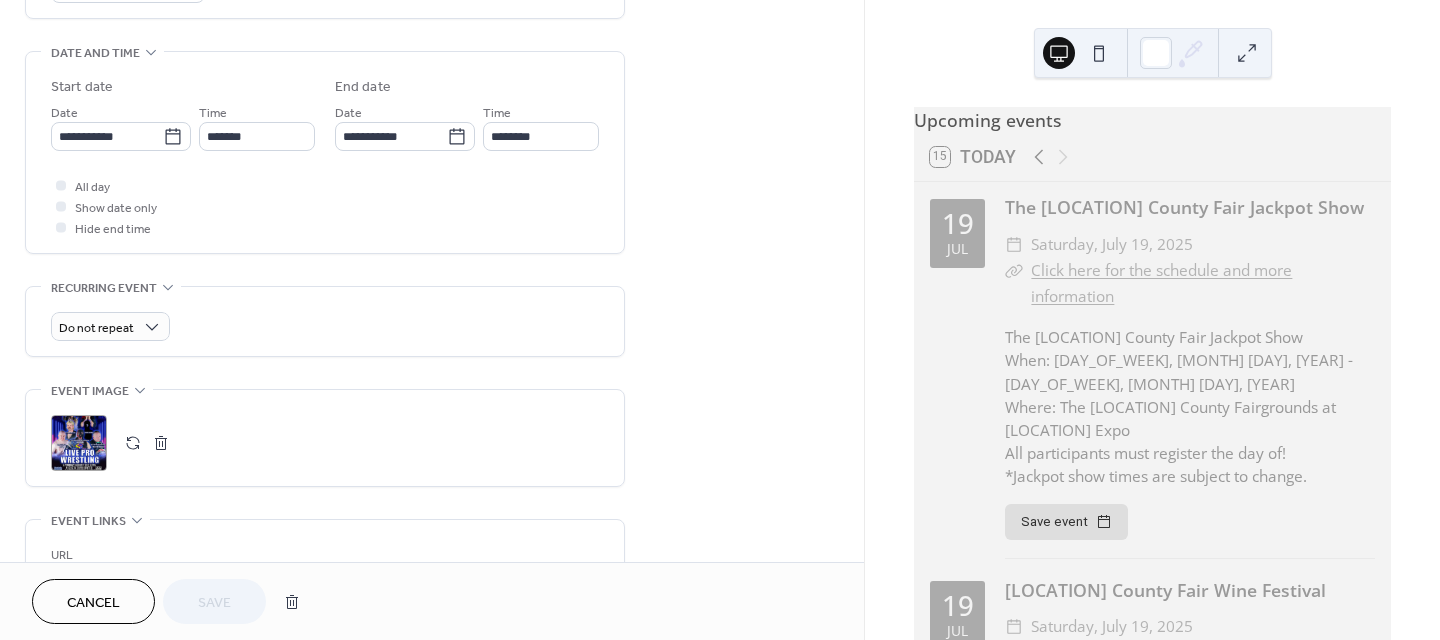 click on ";" at bounding box center (79, 443) 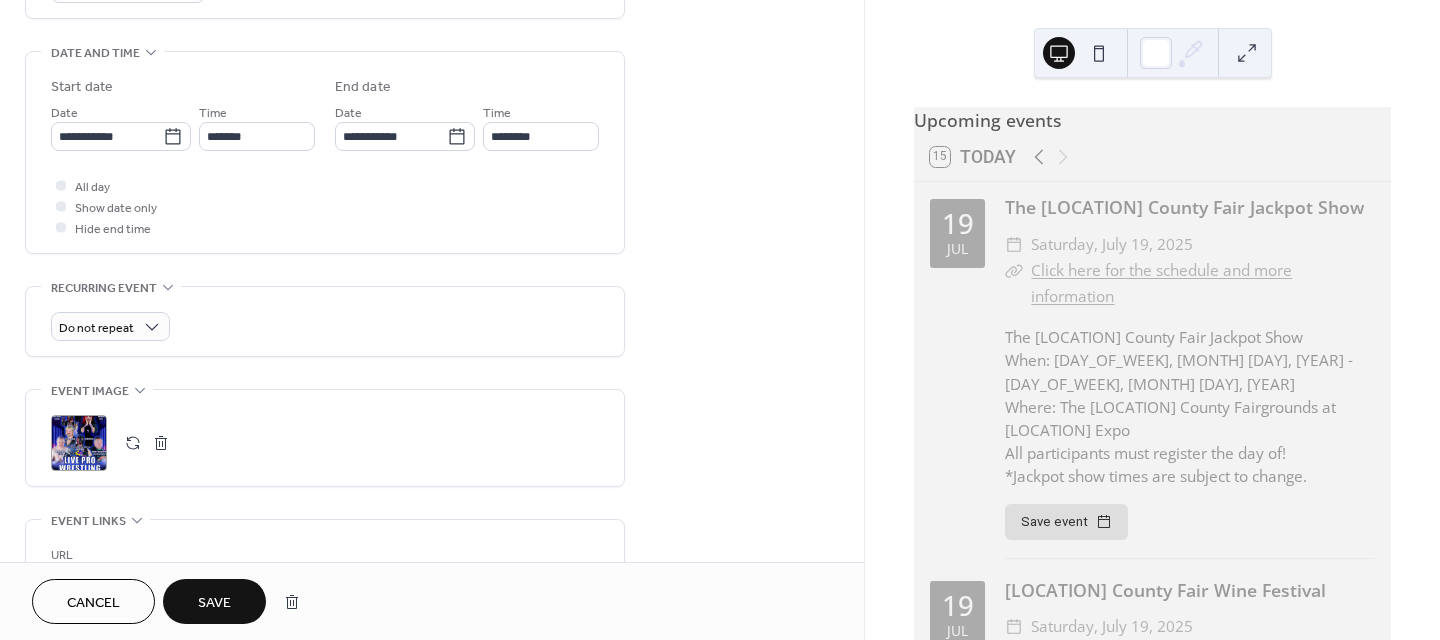 click on "Save" at bounding box center [214, 601] 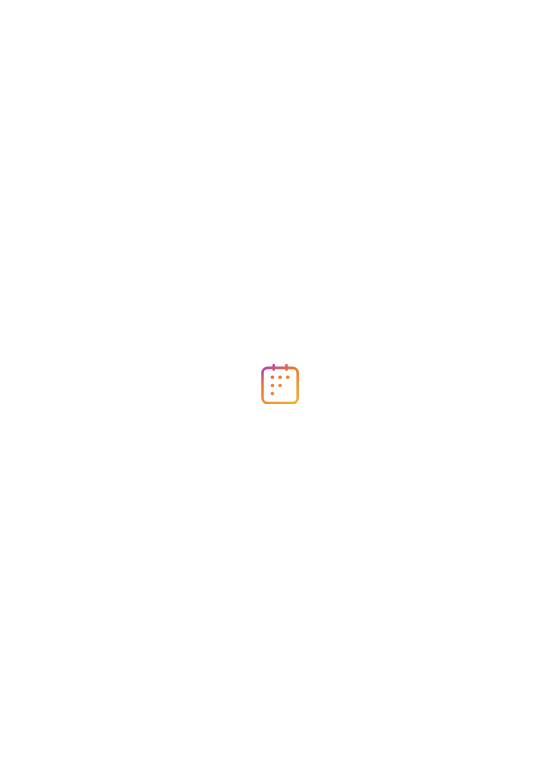 scroll, scrollTop: 0, scrollLeft: 0, axis: both 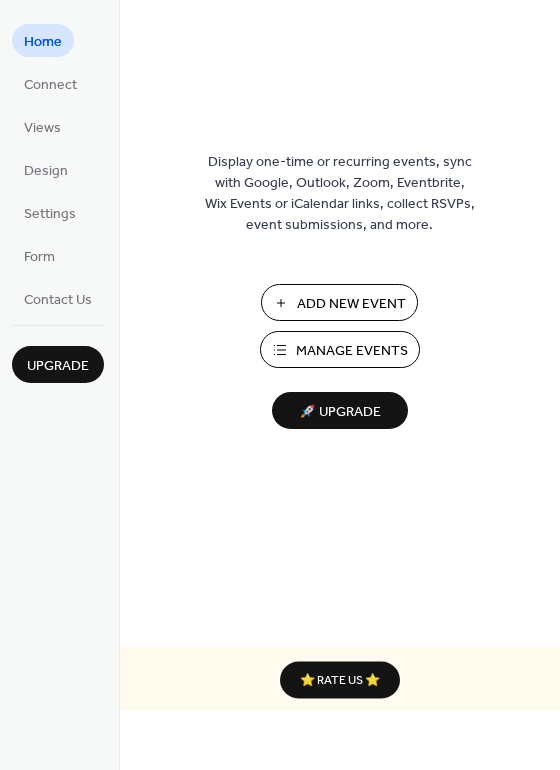 click on "Manage Events" at bounding box center [352, 351] 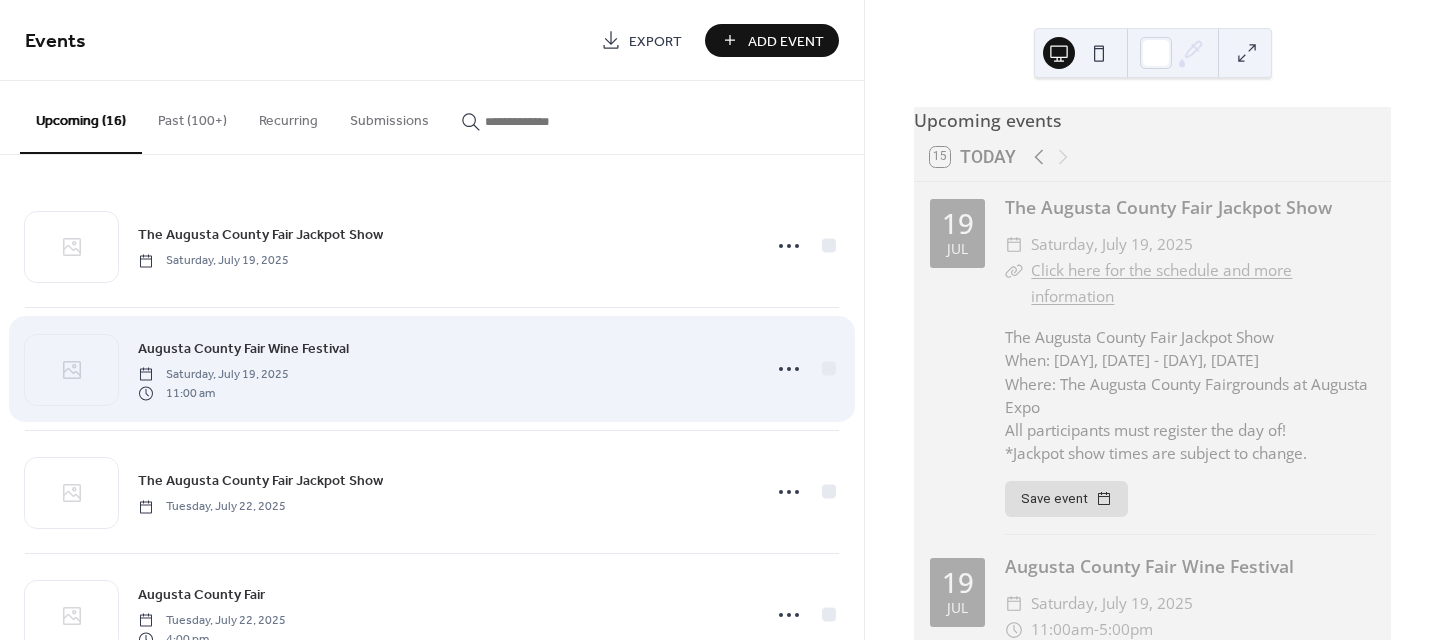 scroll, scrollTop: 0, scrollLeft: 0, axis: both 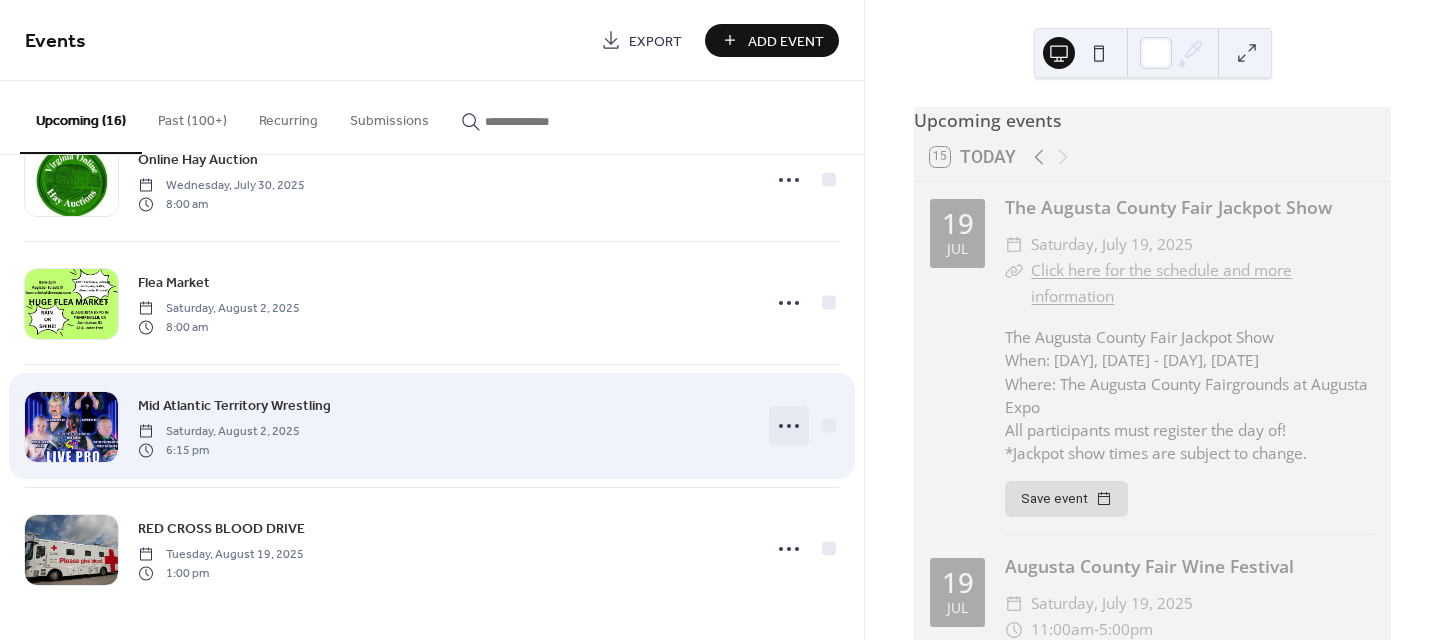 click 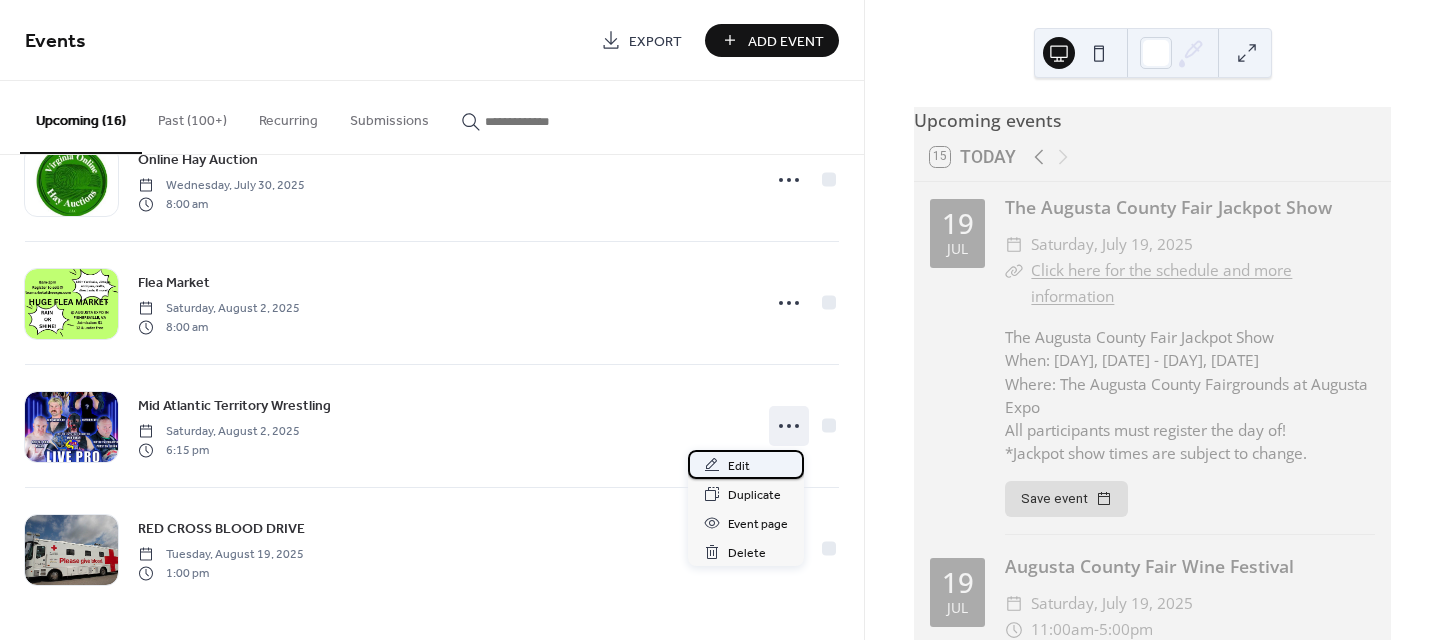 click on "Edit" at bounding box center (739, 466) 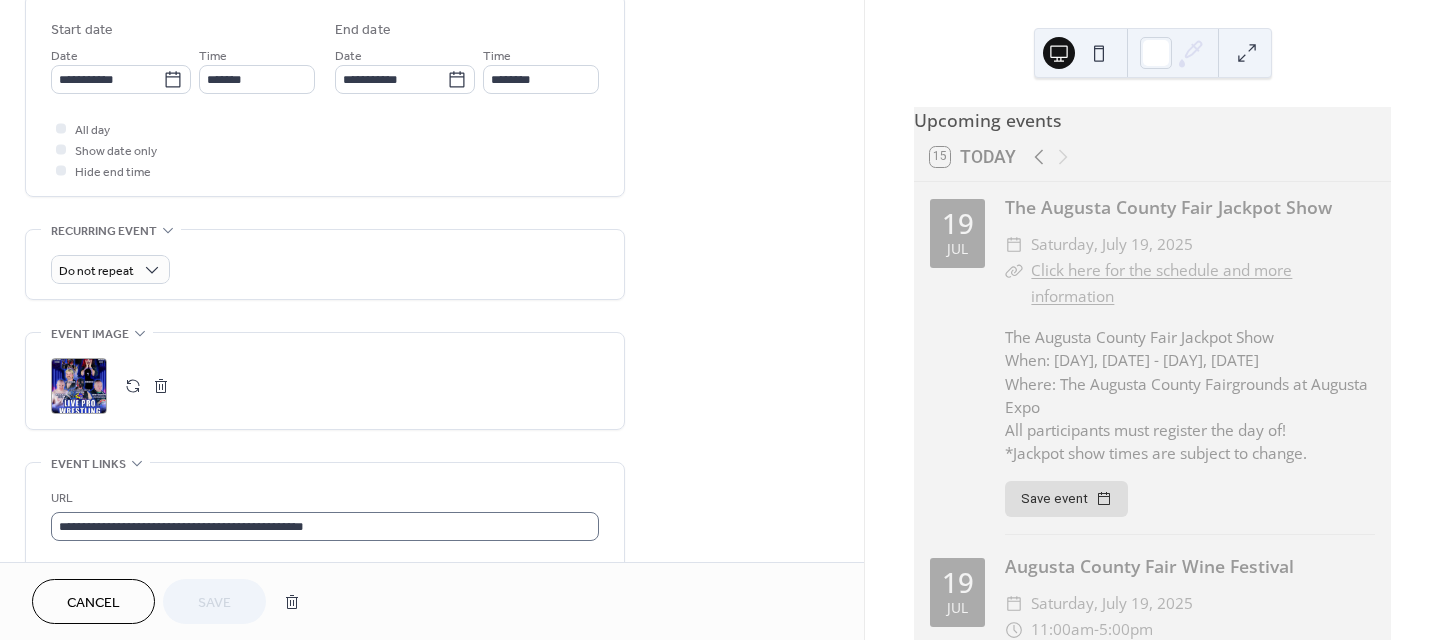 scroll, scrollTop: 800, scrollLeft: 0, axis: vertical 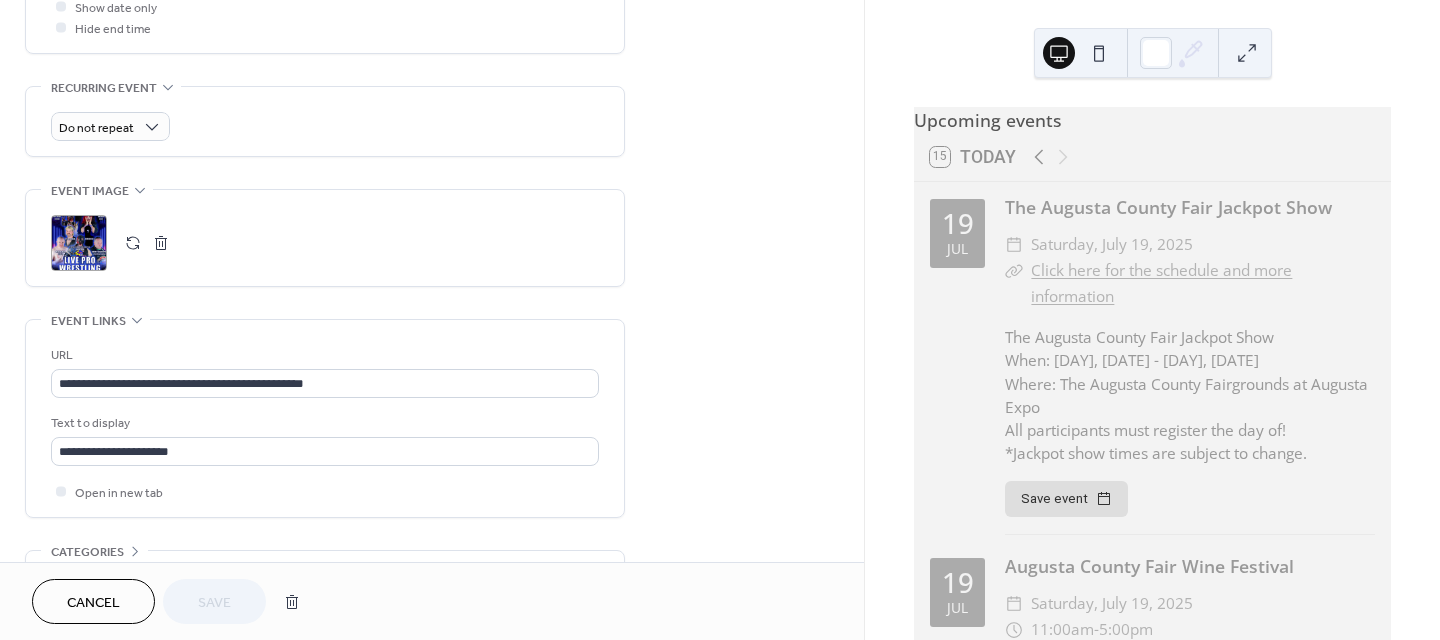 click at bounding box center [161, 243] 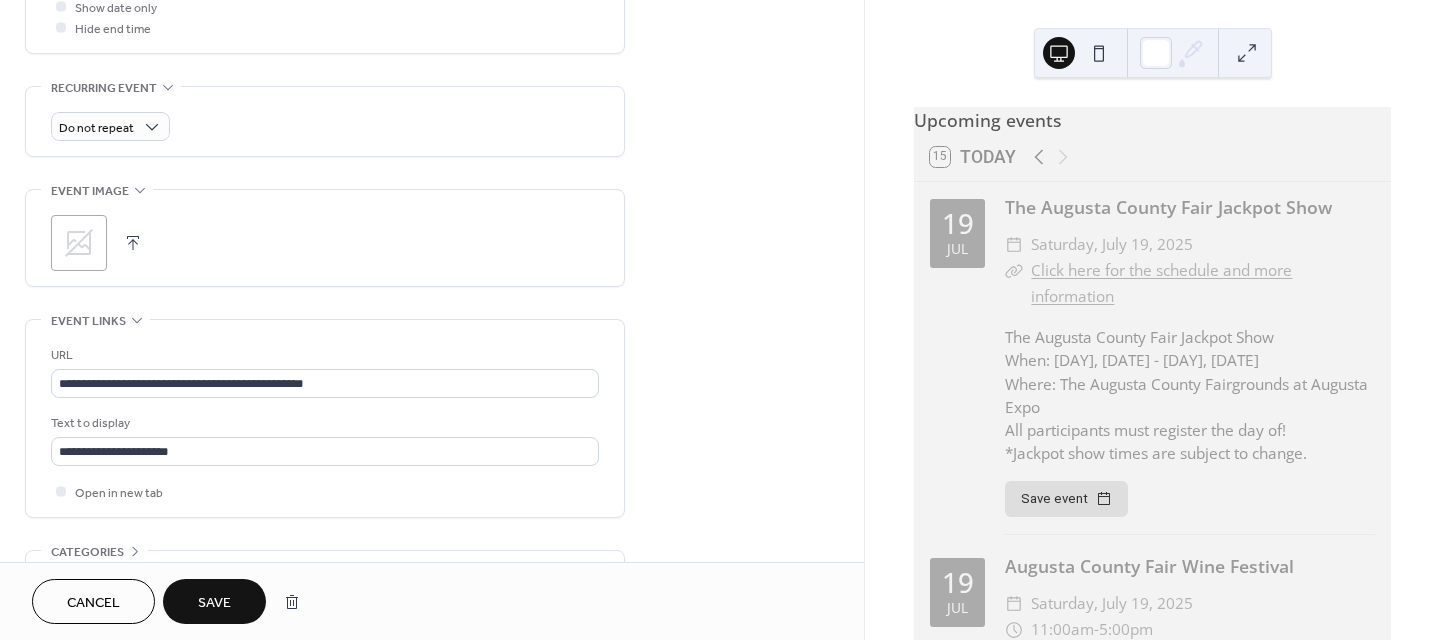 click at bounding box center [133, 243] 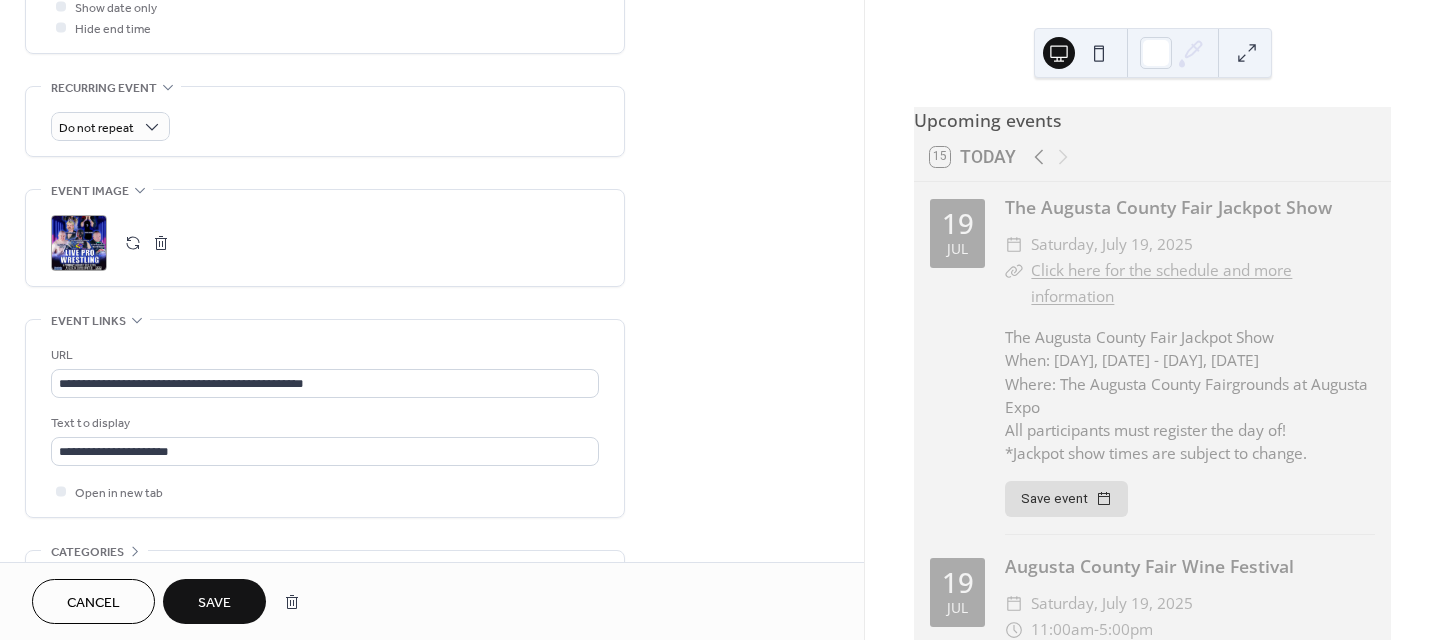 click on ";" at bounding box center (79, 243) 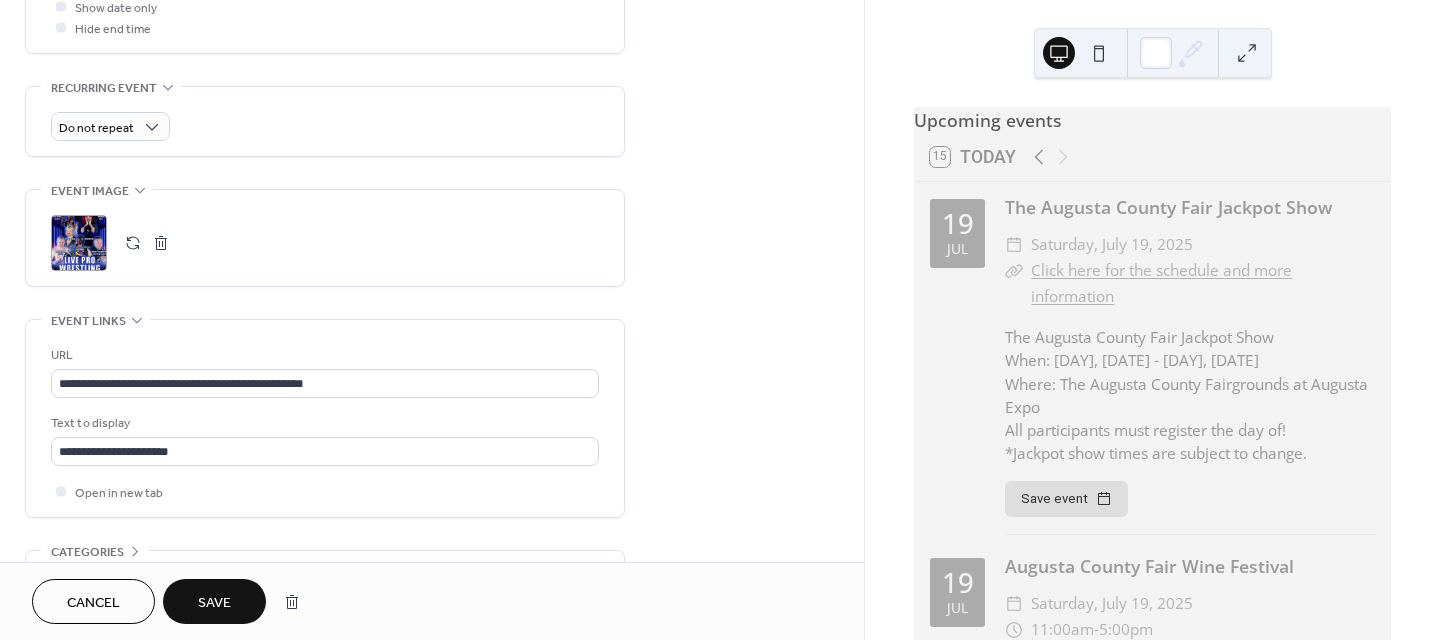 click on "Save" at bounding box center (214, 603) 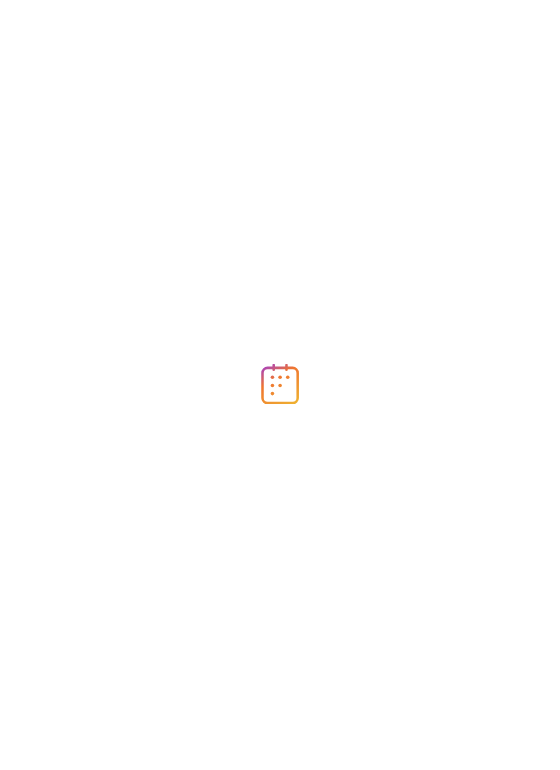 scroll, scrollTop: 0, scrollLeft: 0, axis: both 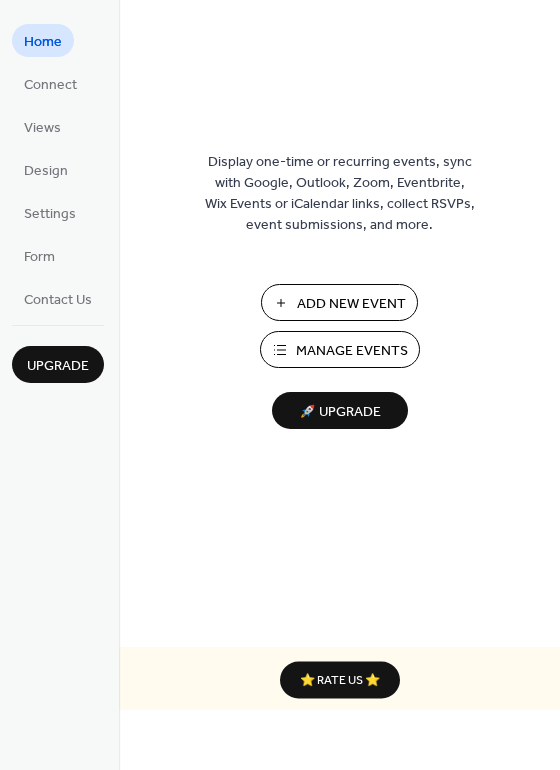 click on "Manage Events" at bounding box center [352, 351] 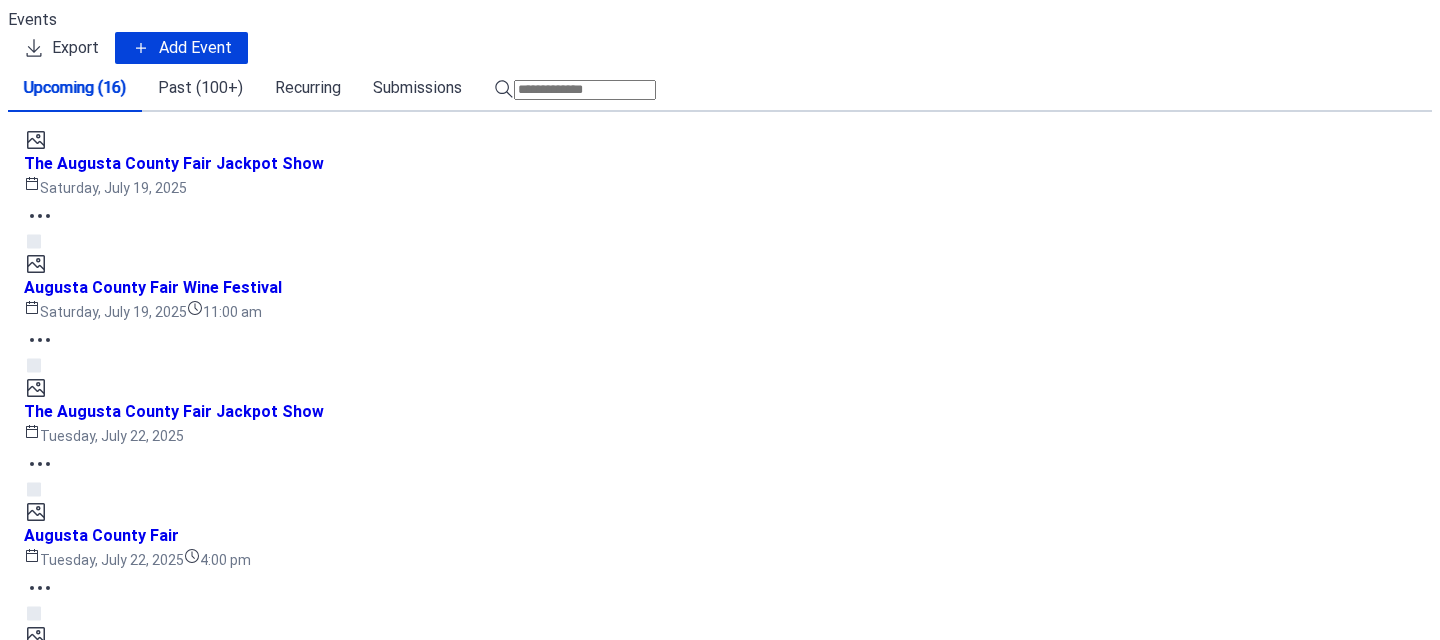 scroll, scrollTop: 0, scrollLeft: 0, axis: both 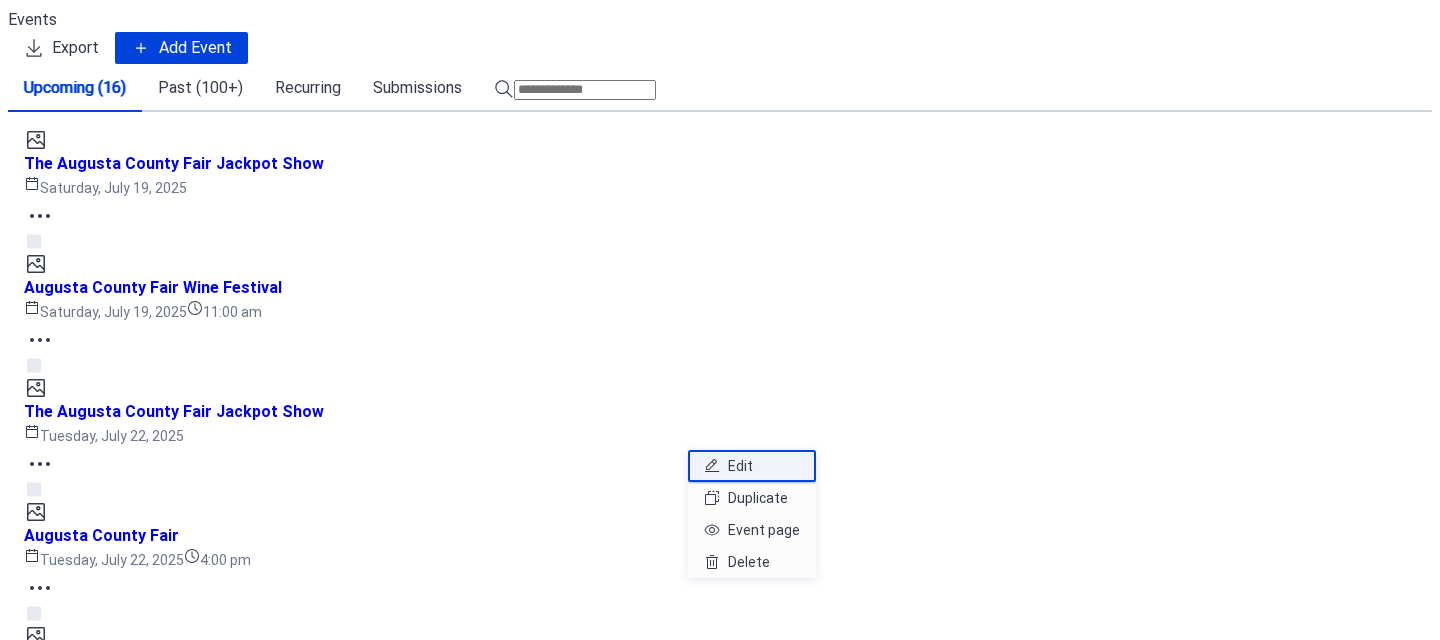 click on "Edit" at bounding box center [740, 466] 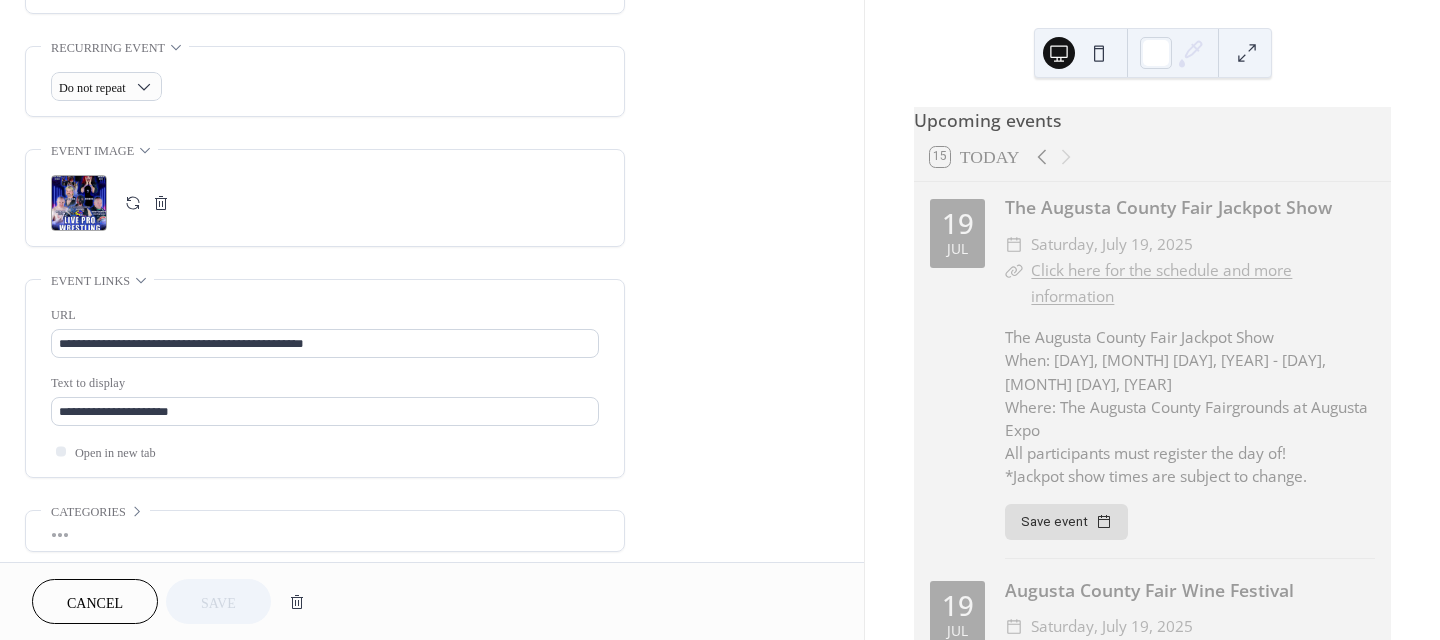 scroll, scrollTop: 900, scrollLeft: 0, axis: vertical 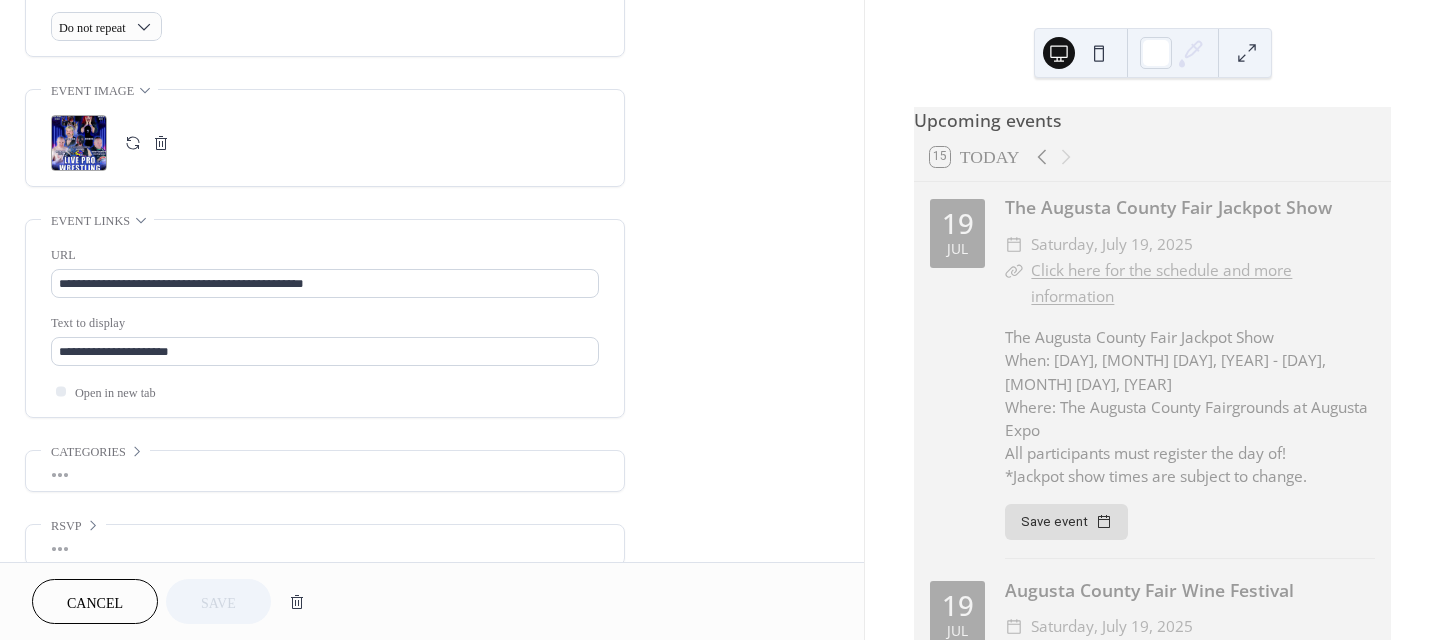 click at bounding box center (161, 143) 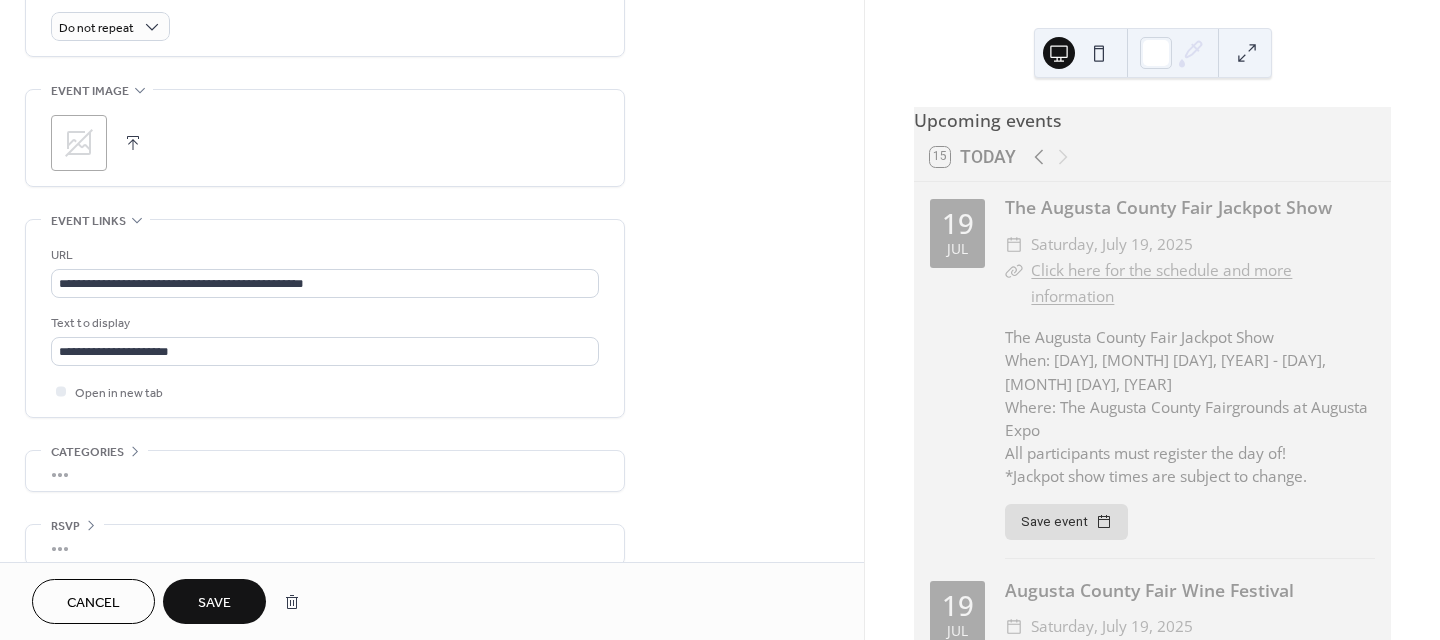 click at bounding box center [133, 143] 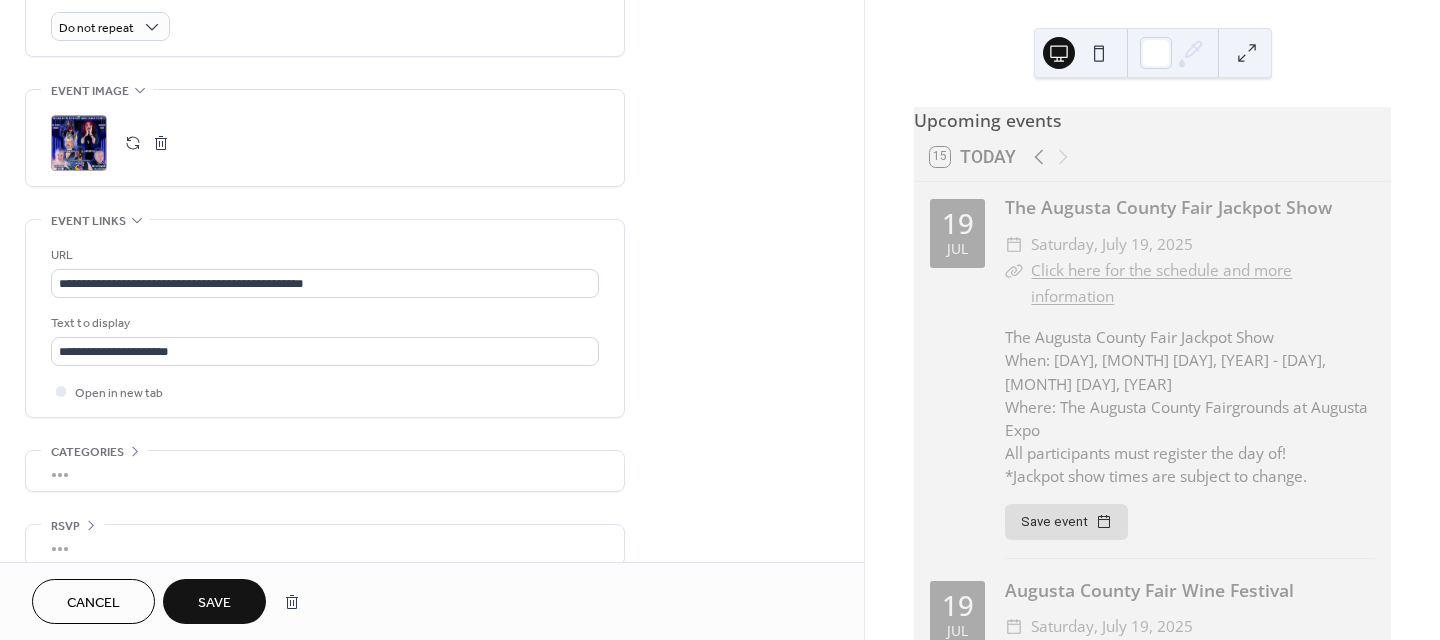 click on "Save" at bounding box center (214, 603) 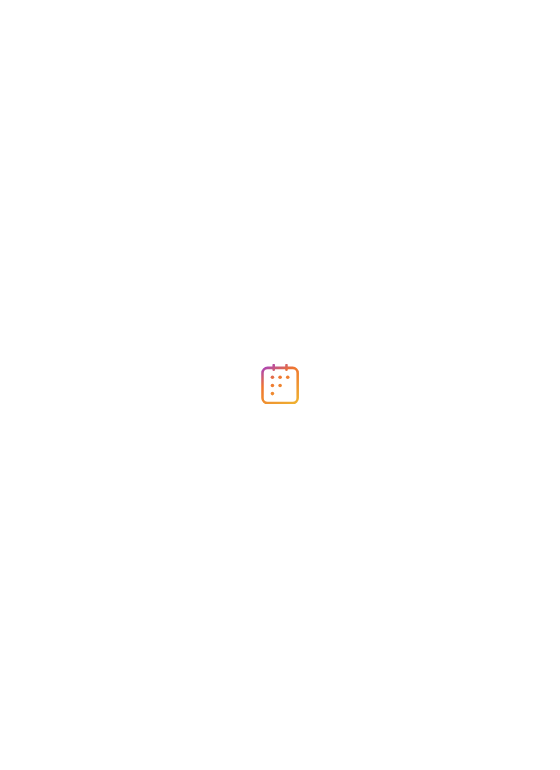 scroll, scrollTop: 0, scrollLeft: 0, axis: both 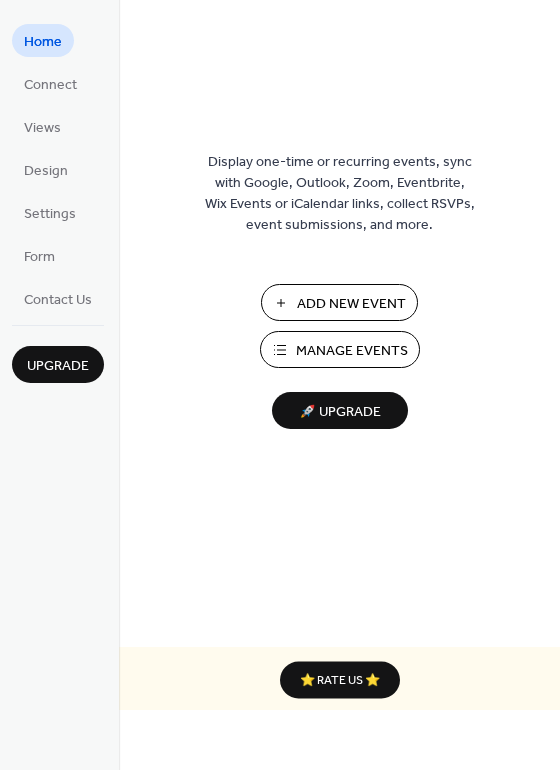 click on "Manage Events" at bounding box center [352, 351] 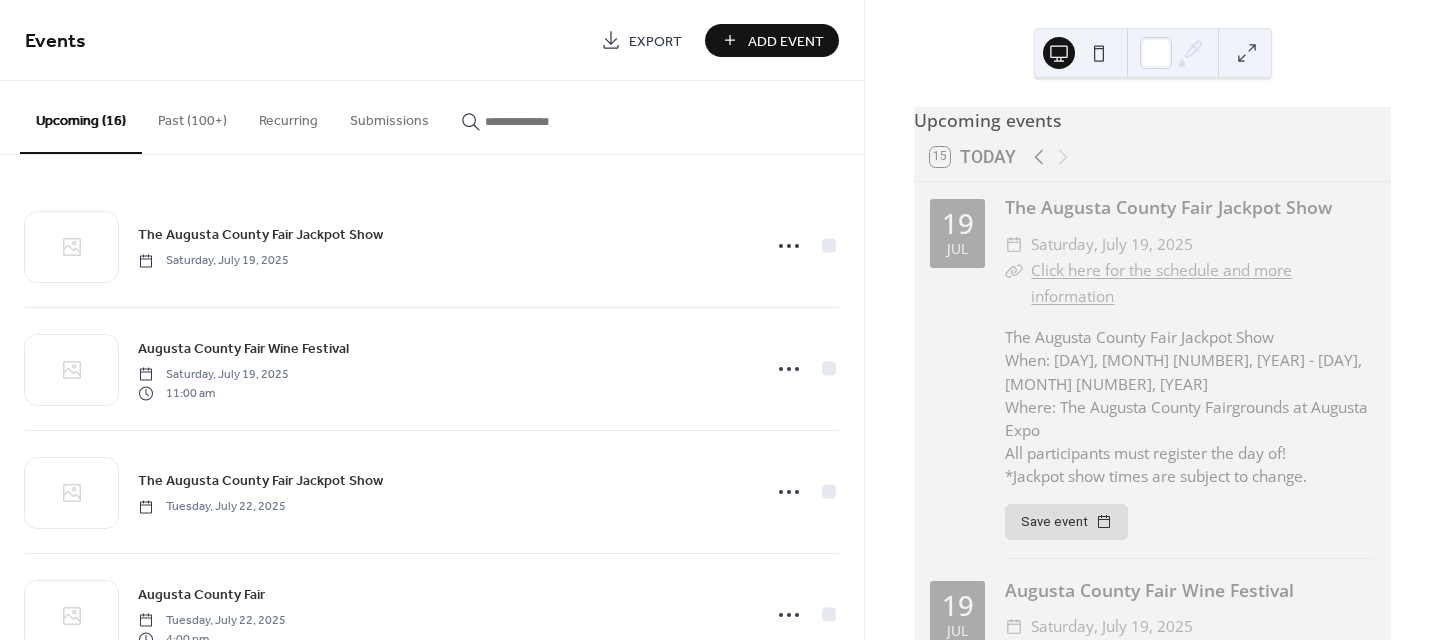 scroll, scrollTop: 0, scrollLeft: 0, axis: both 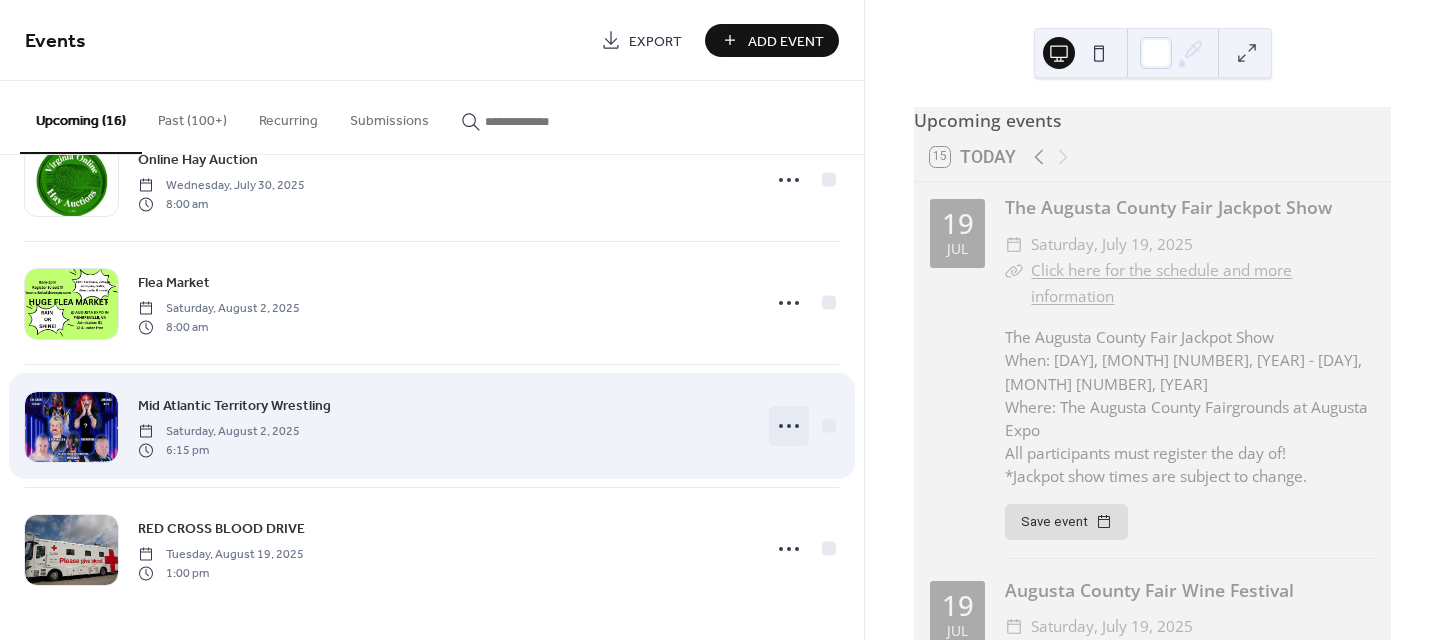 click 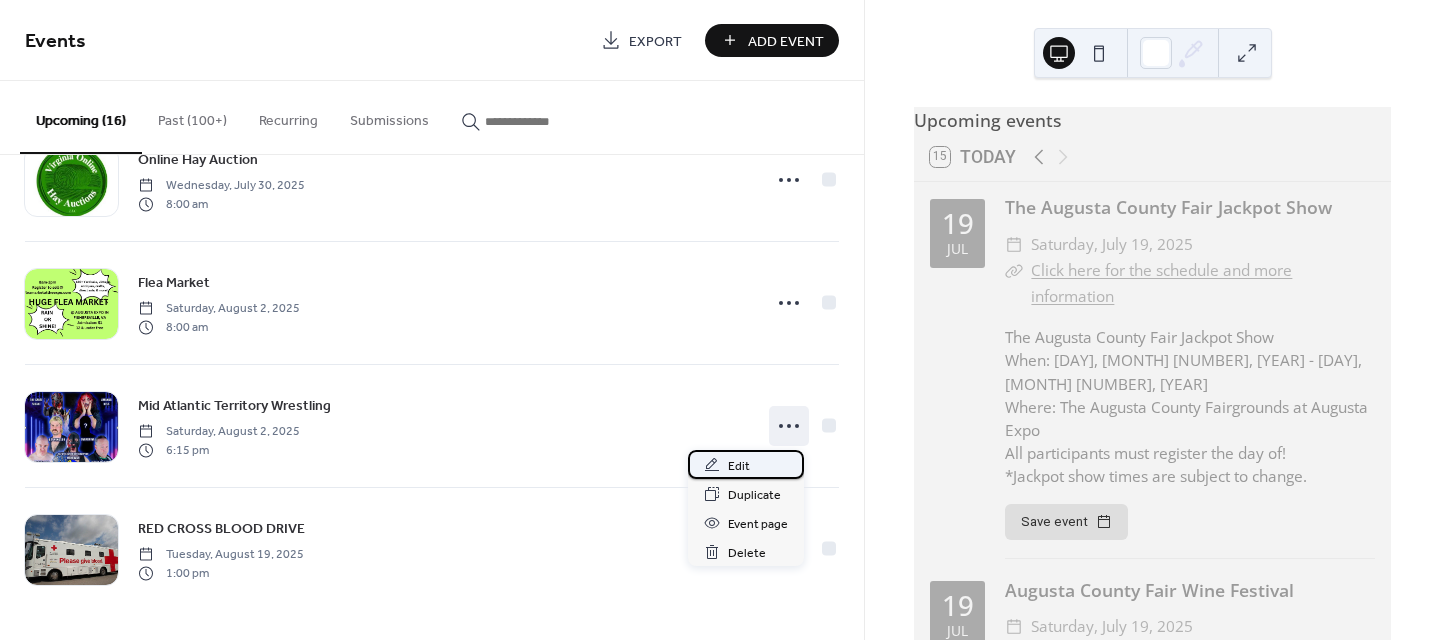 click on "Edit" at bounding box center (739, 466) 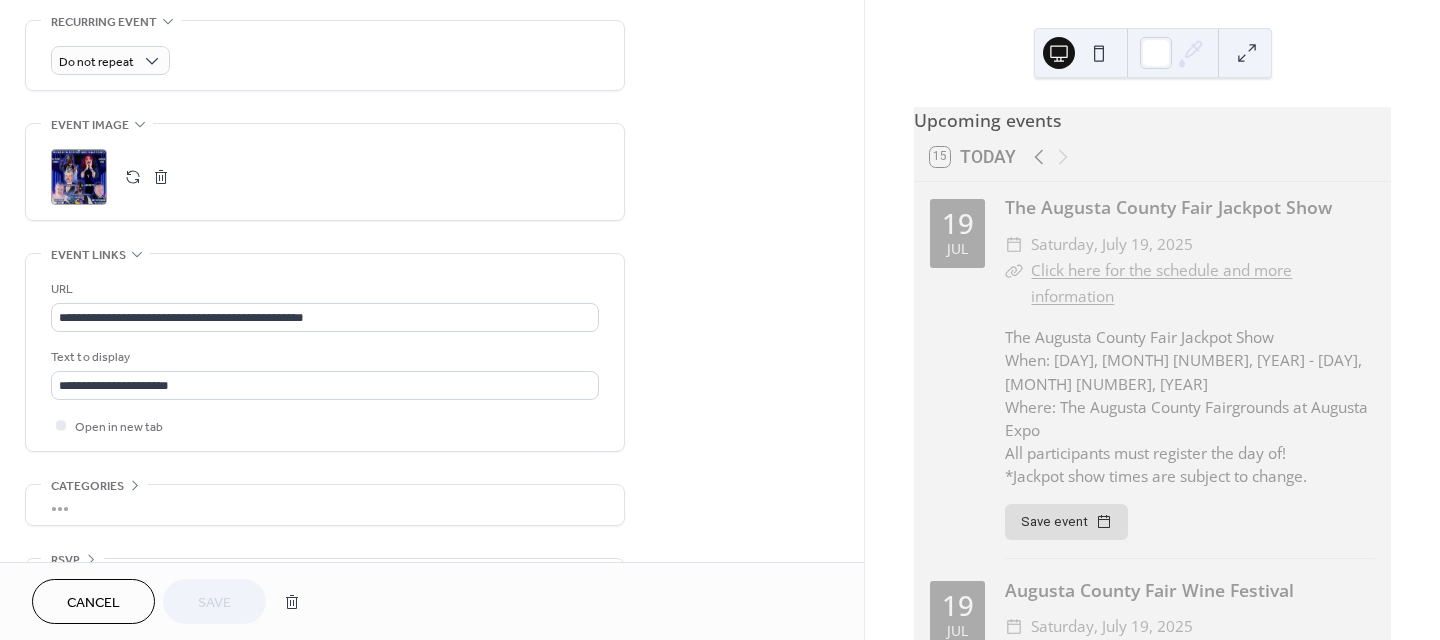 scroll, scrollTop: 924, scrollLeft: 0, axis: vertical 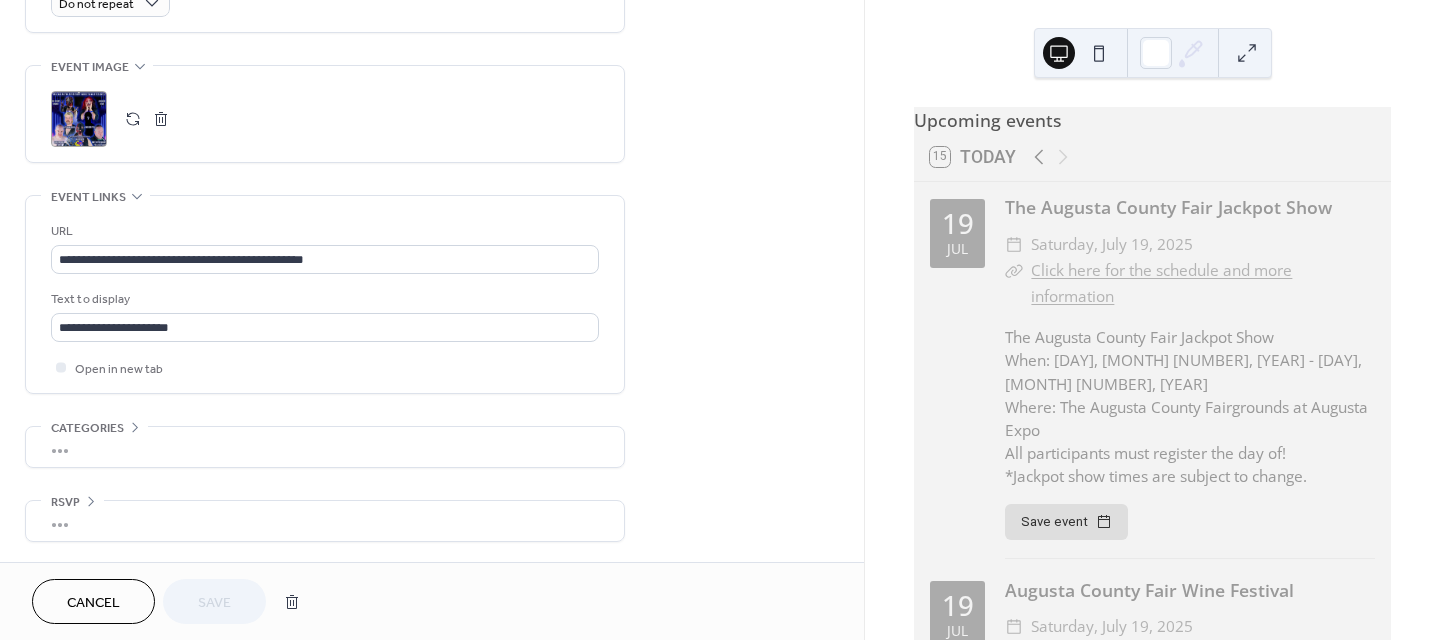 click on ";" at bounding box center [79, 119] 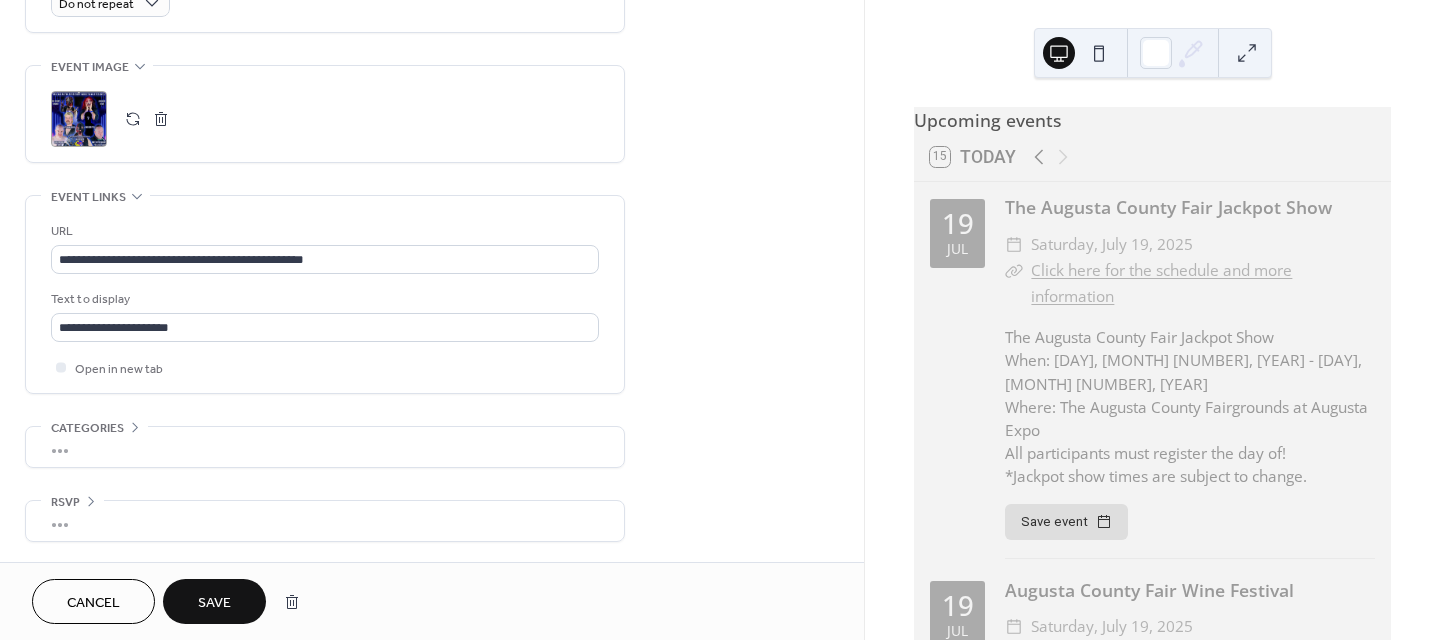 click on "Save" at bounding box center (214, 603) 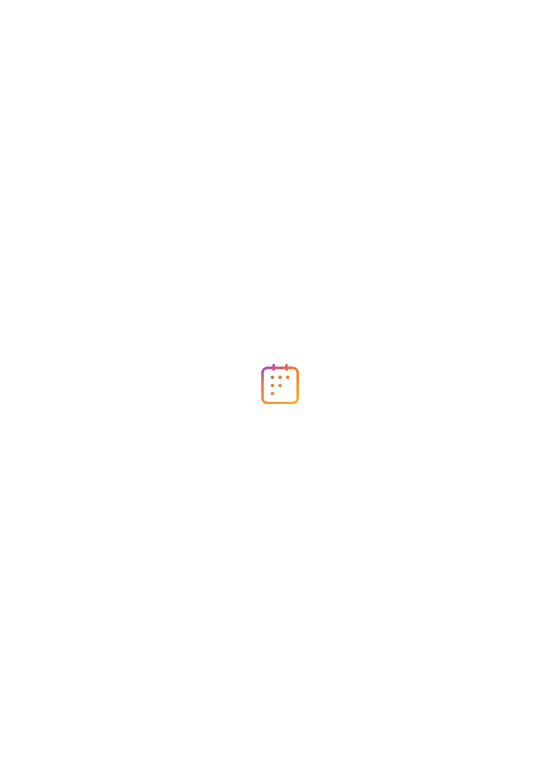 scroll, scrollTop: 0, scrollLeft: 0, axis: both 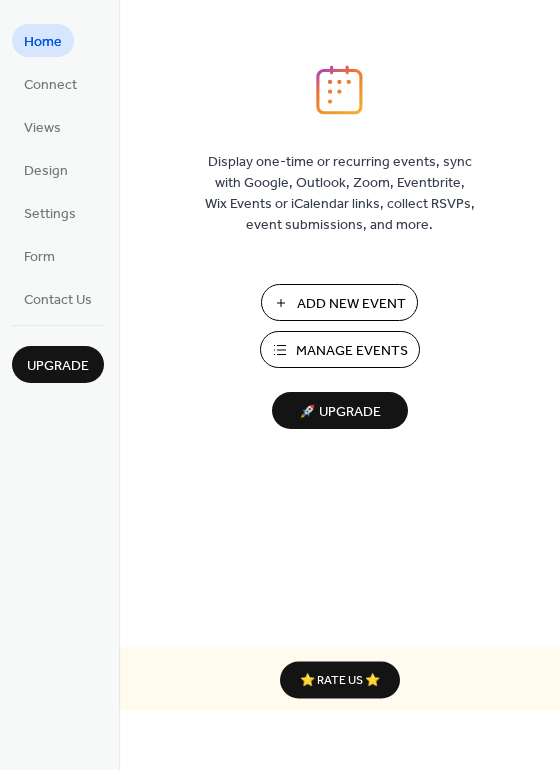 click on "Manage Events" at bounding box center [352, 351] 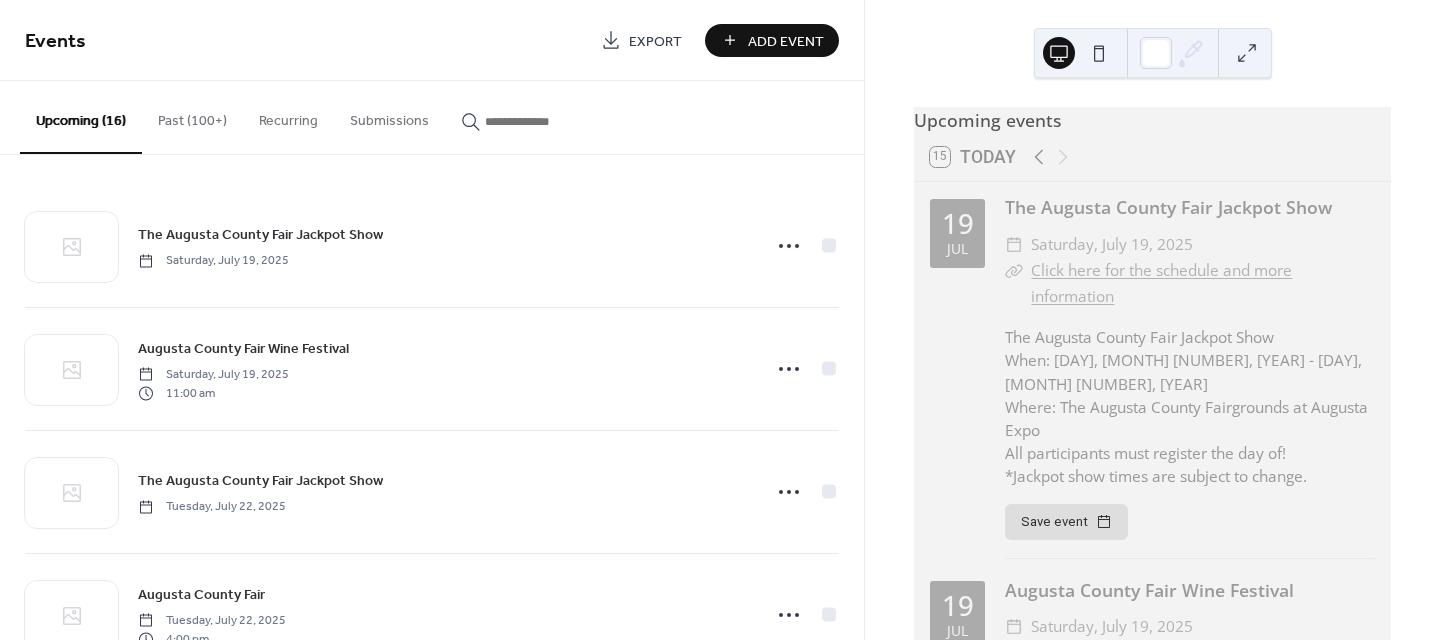 scroll, scrollTop: 0, scrollLeft: 0, axis: both 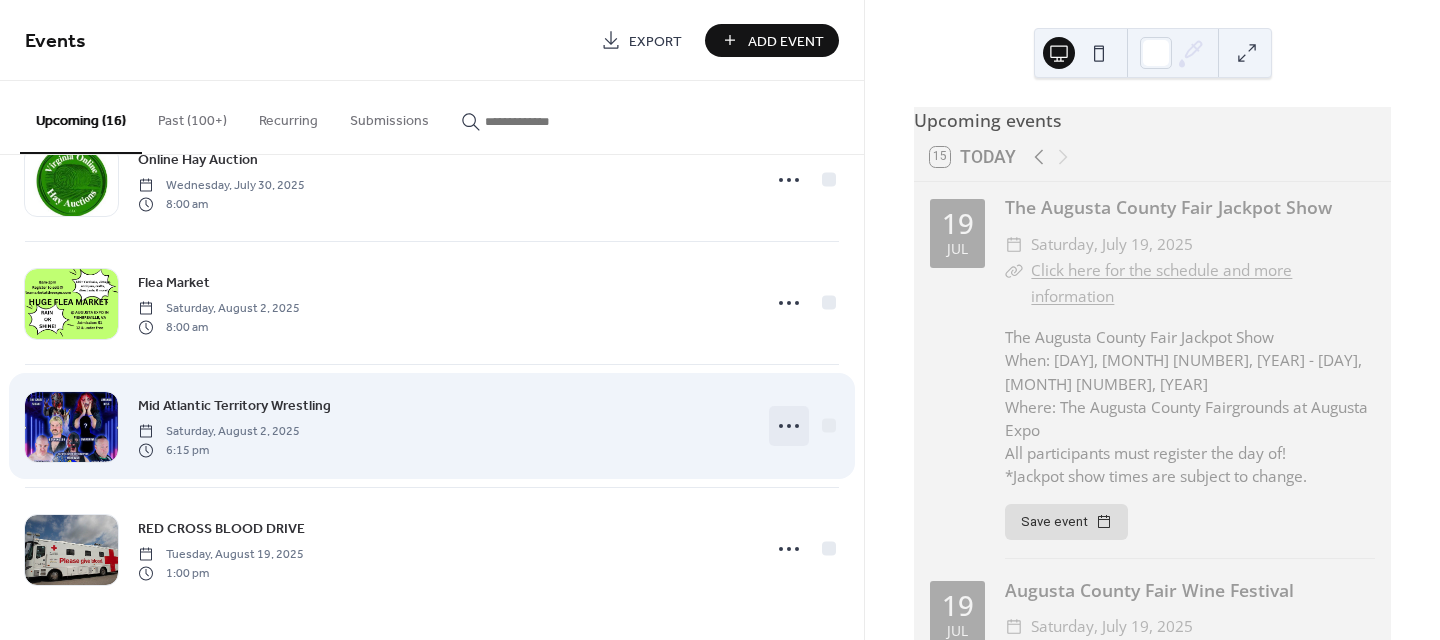 click 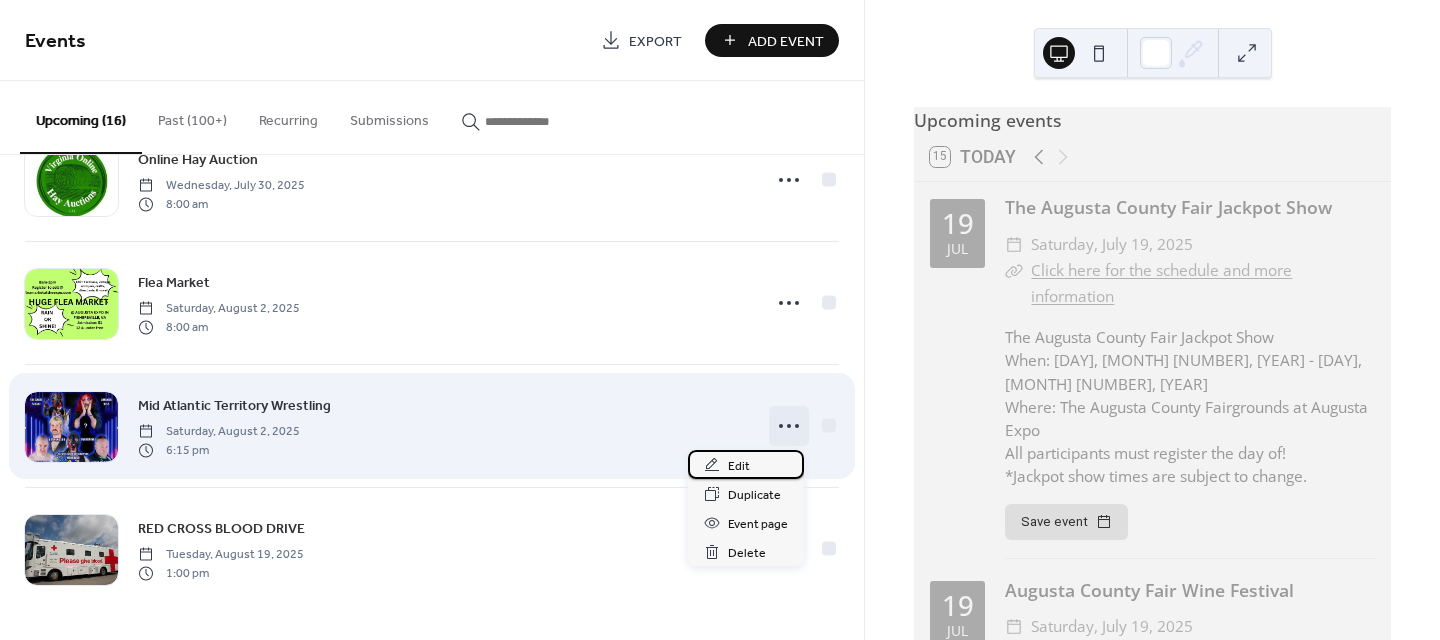 click on "Edit" at bounding box center (739, 466) 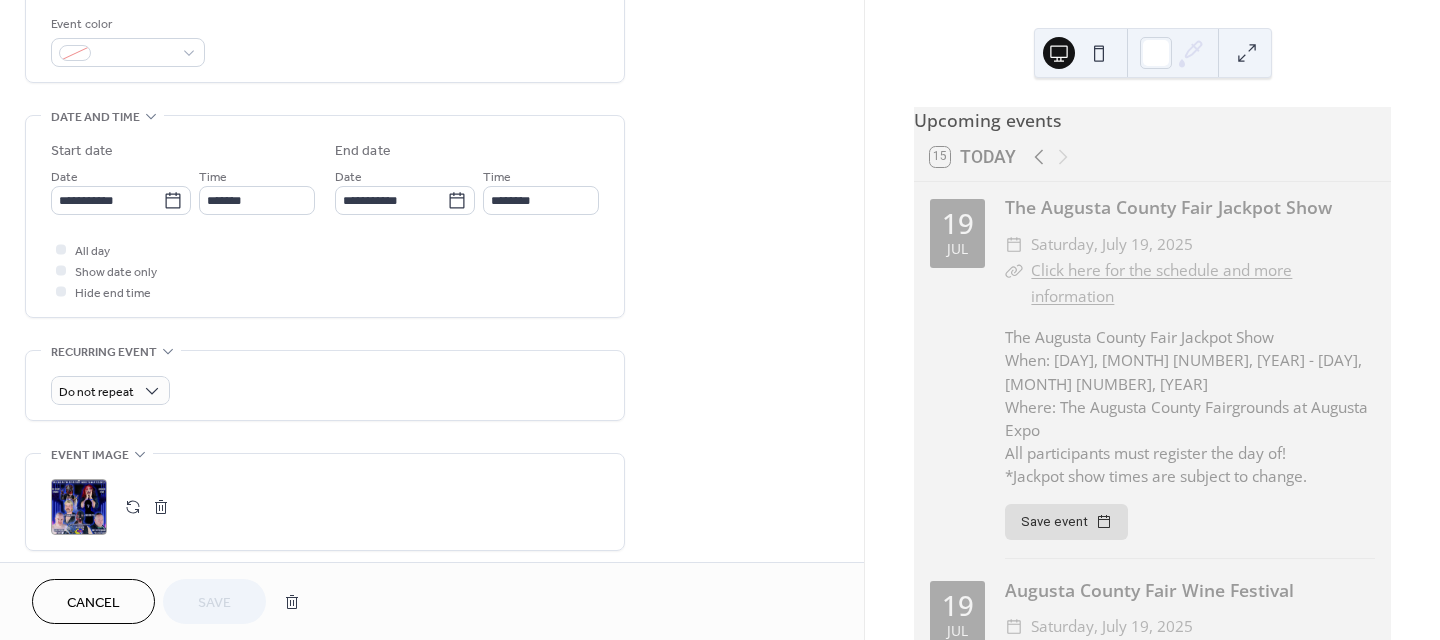 scroll, scrollTop: 600, scrollLeft: 0, axis: vertical 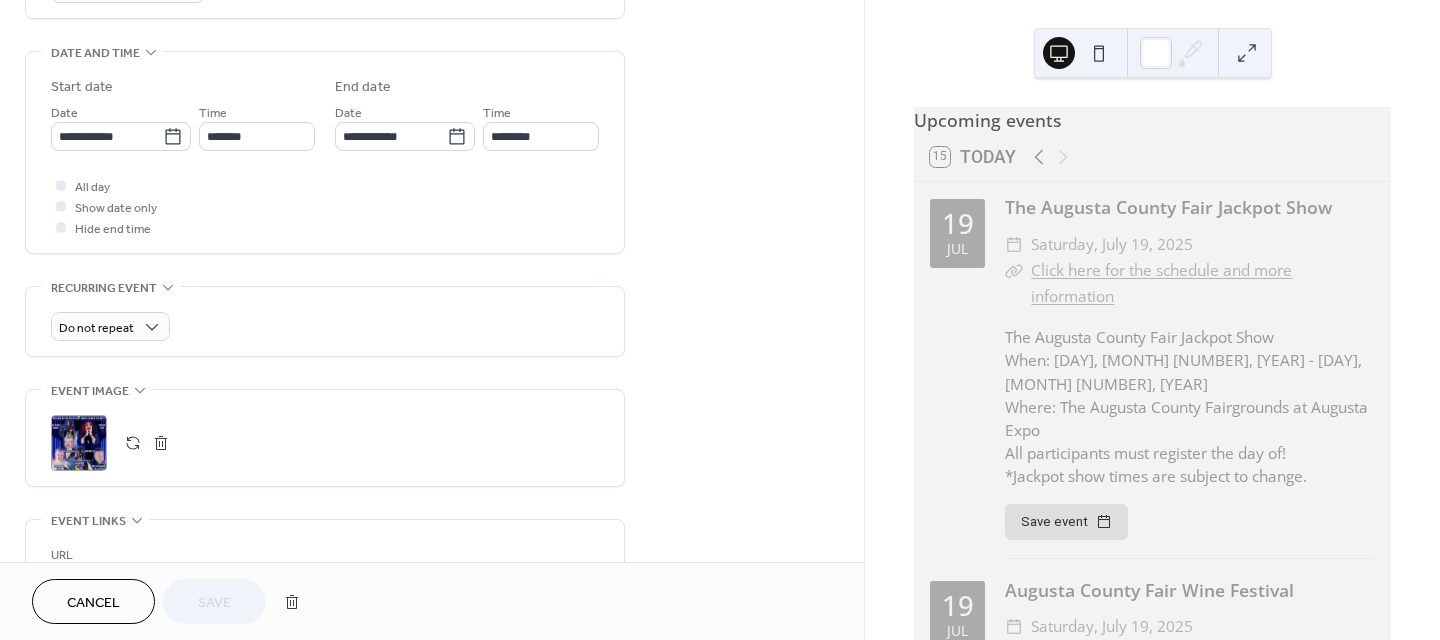 click at bounding box center [161, 443] 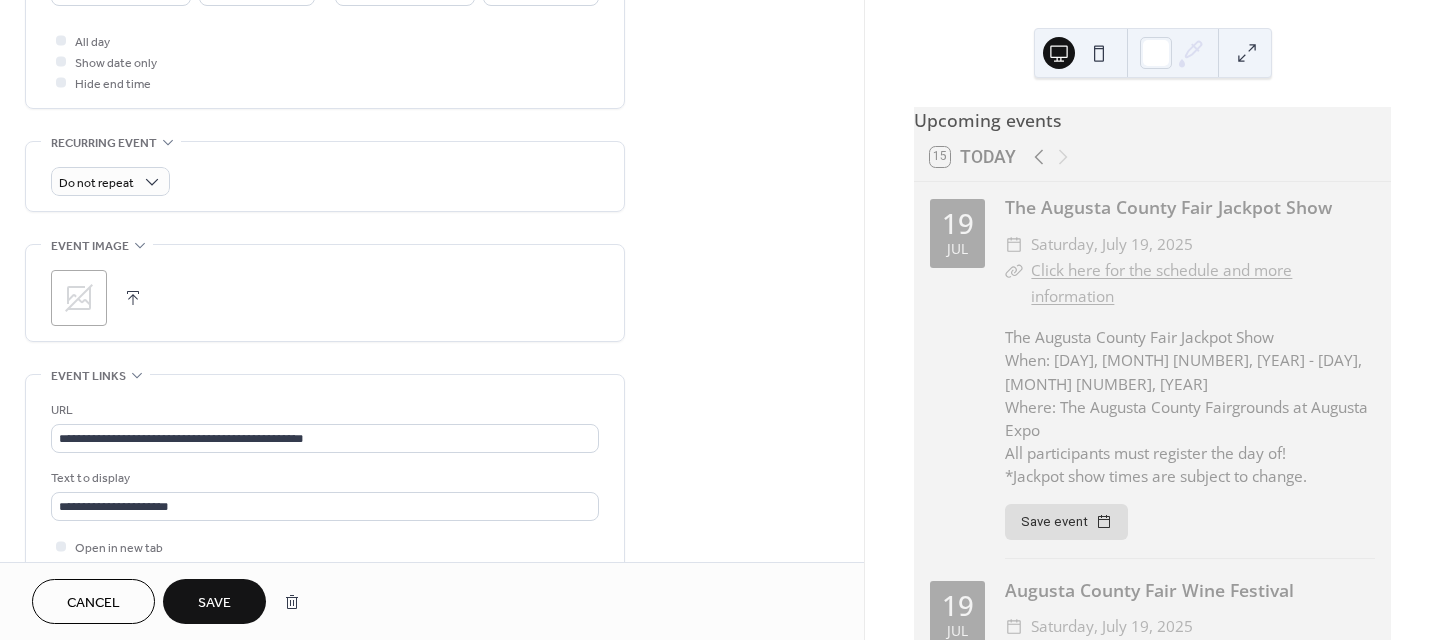 scroll, scrollTop: 800, scrollLeft: 0, axis: vertical 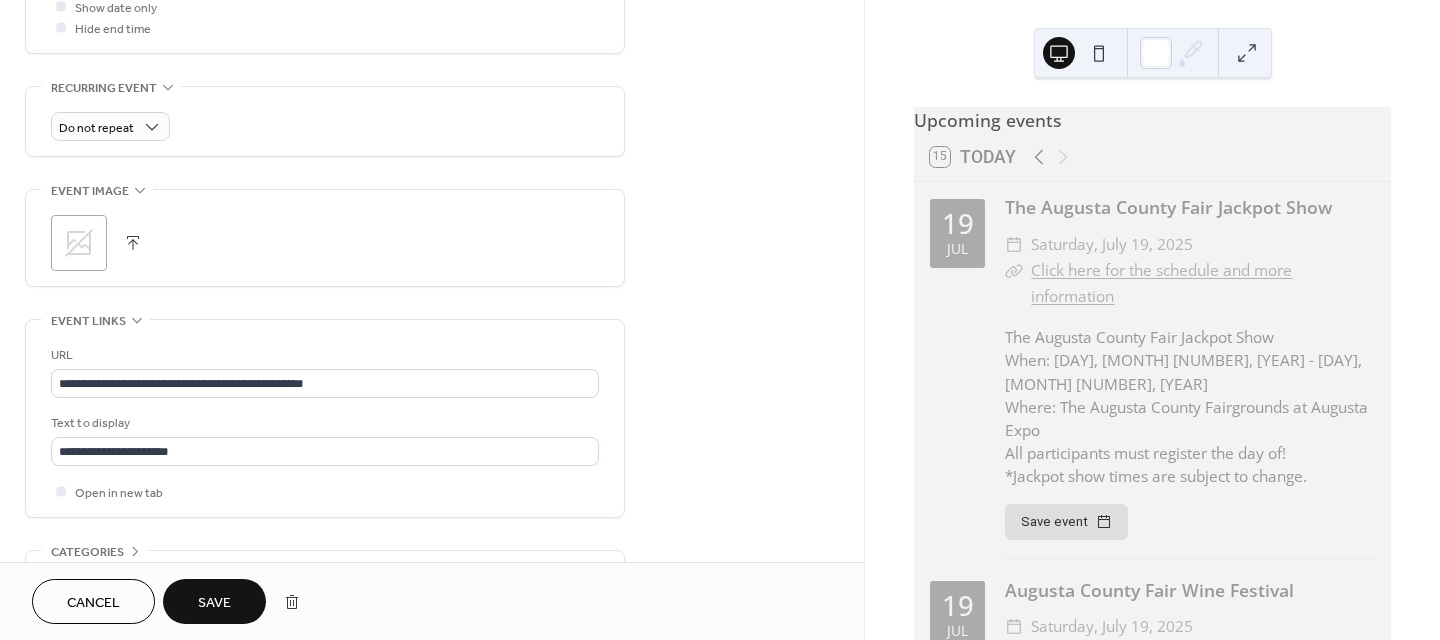 click at bounding box center [133, 243] 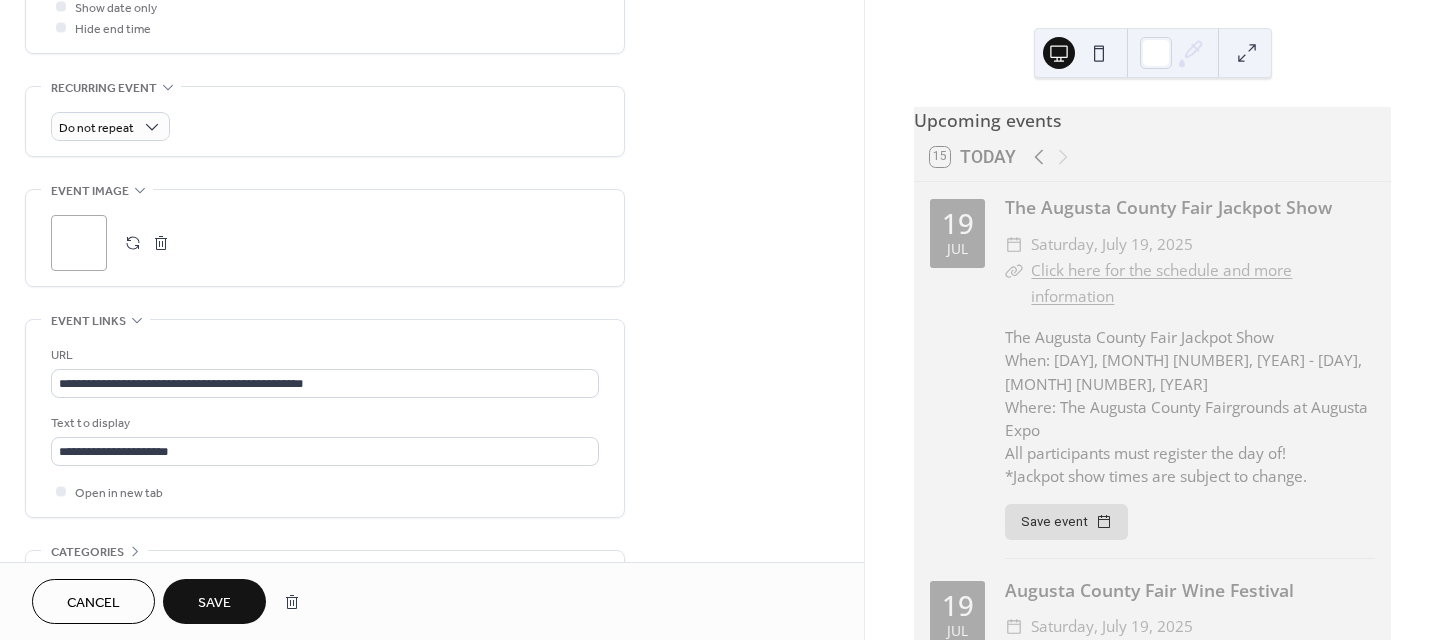 click on "Save" at bounding box center (214, 603) 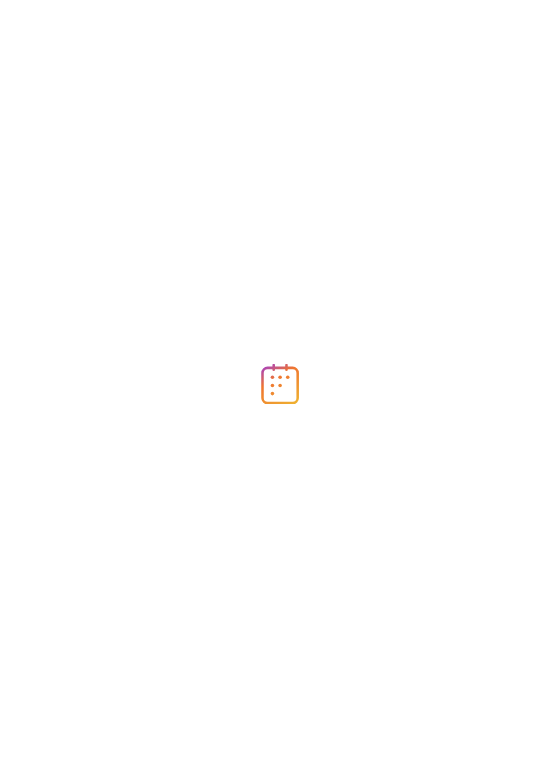 scroll, scrollTop: 0, scrollLeft: 0, axis: both 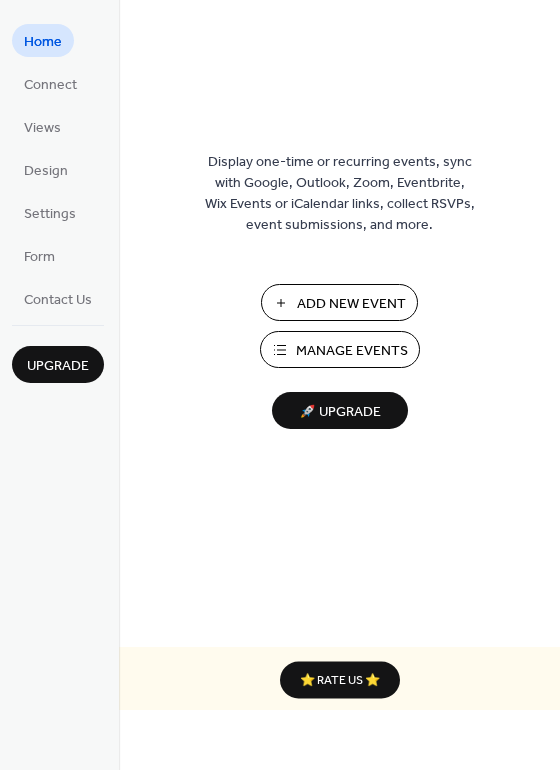 click on "Manage Events" at bounding box center [352, 351] 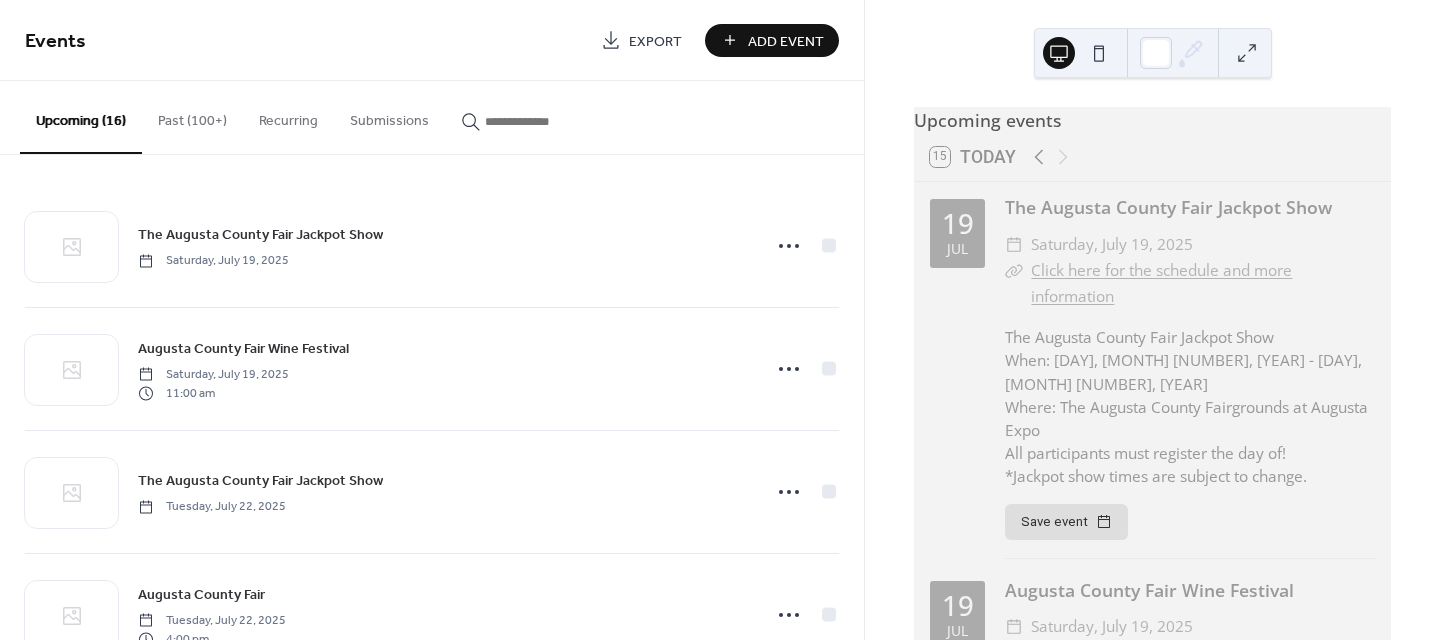 scroll, scrollTop: 0, scrollLeft: 0, axis: both 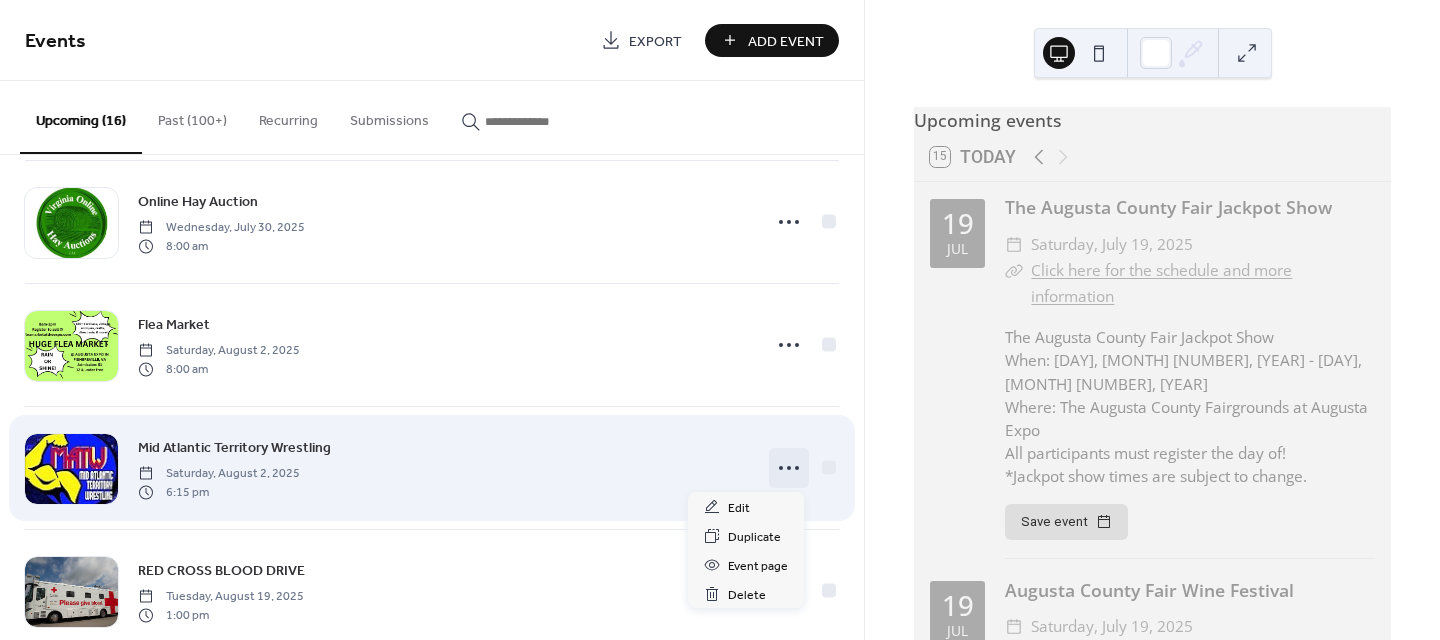 click 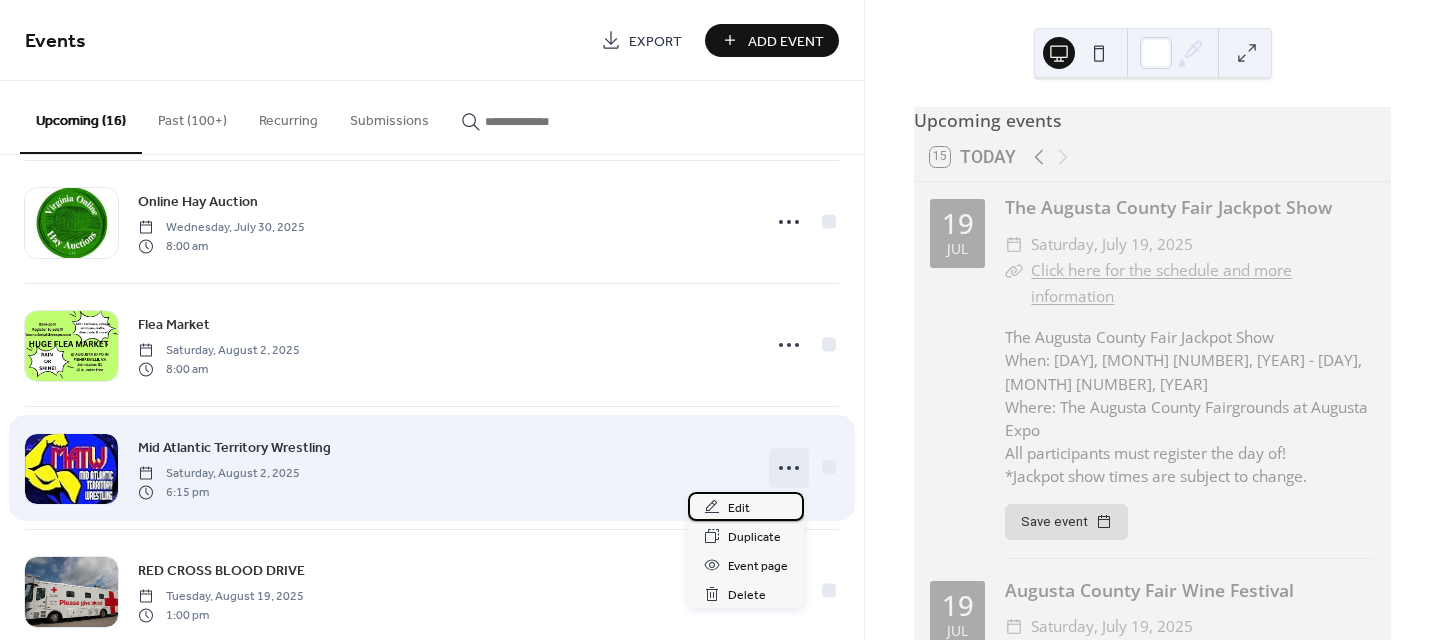 click on "Edit" at bounding box center [739, 508] 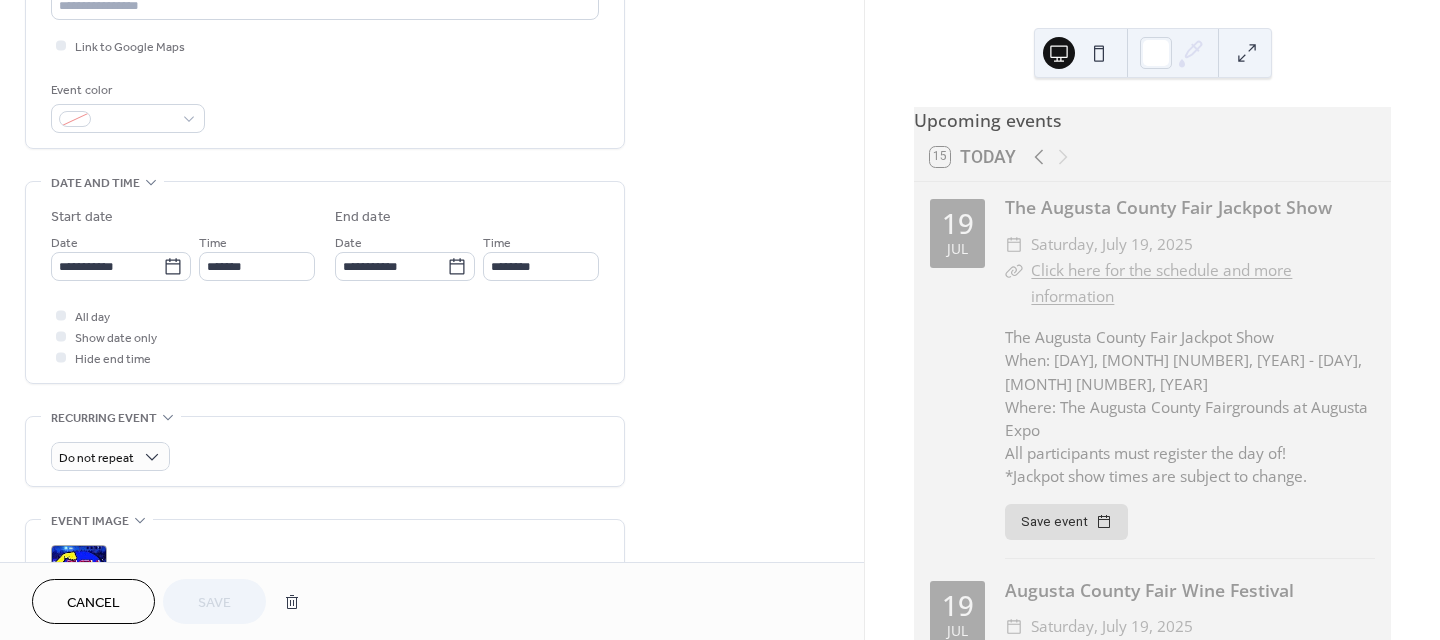 scroll, scrollTop: 600, scrollLeft: 0, axis: vertical 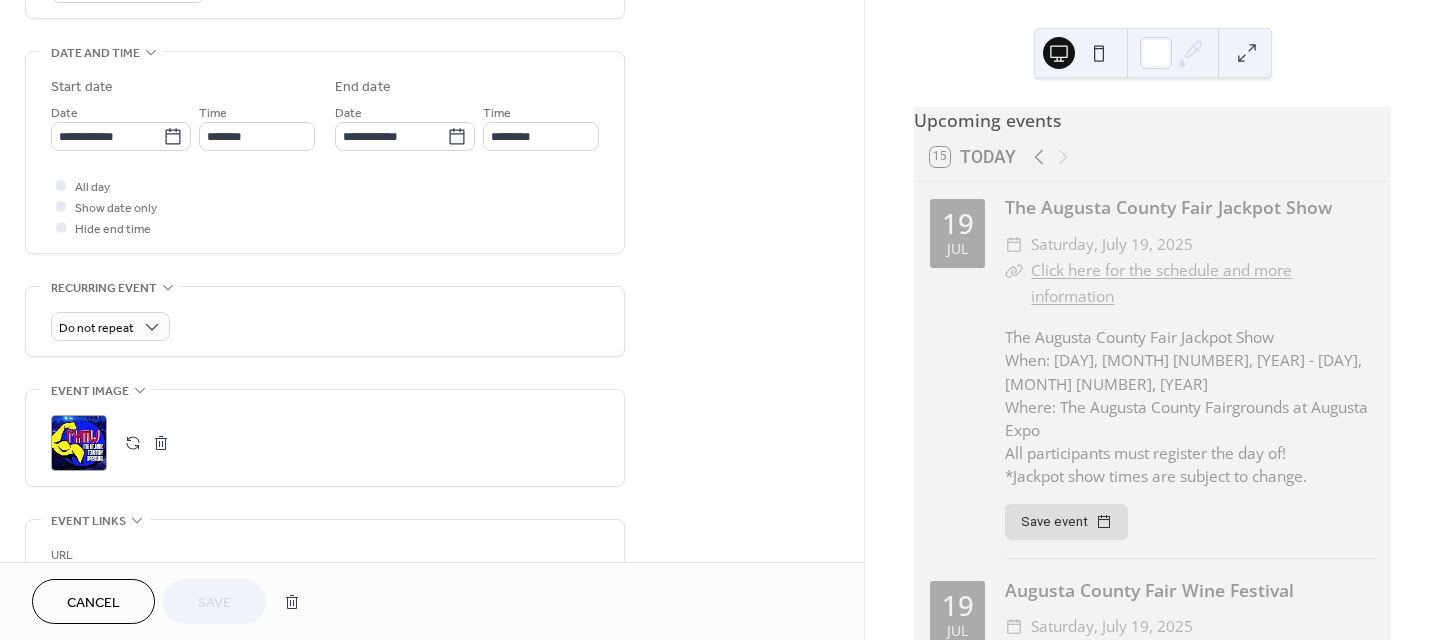 click on ";" at bounding box center [79, 443] 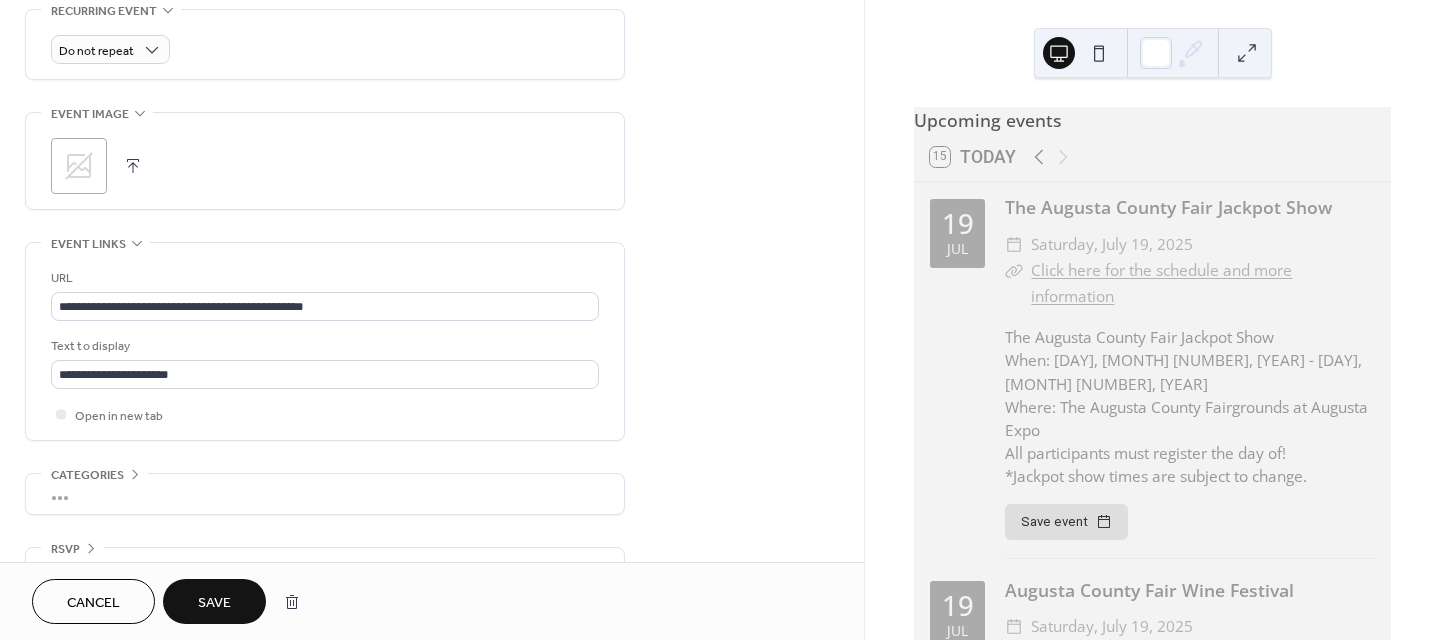 scroll, scrollTop: 924, scrollLeft: 0, axis: vertical 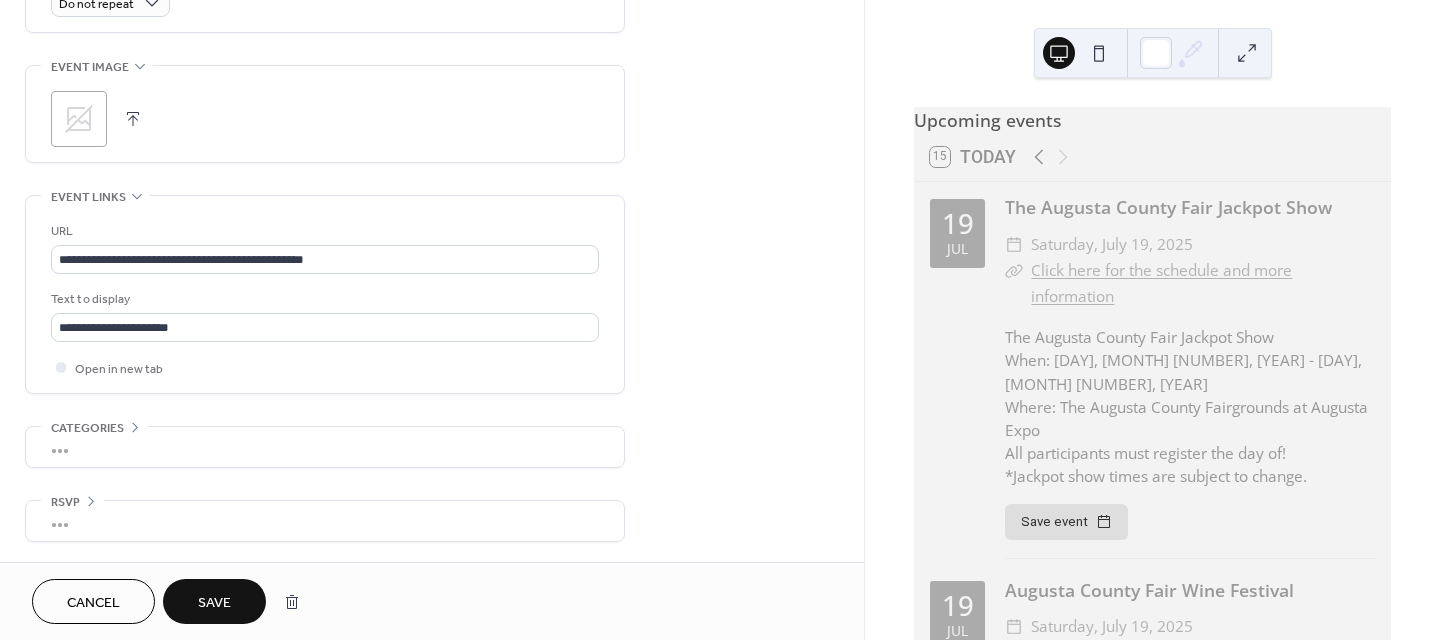 click on "Save" at bounding box center (214, 603) 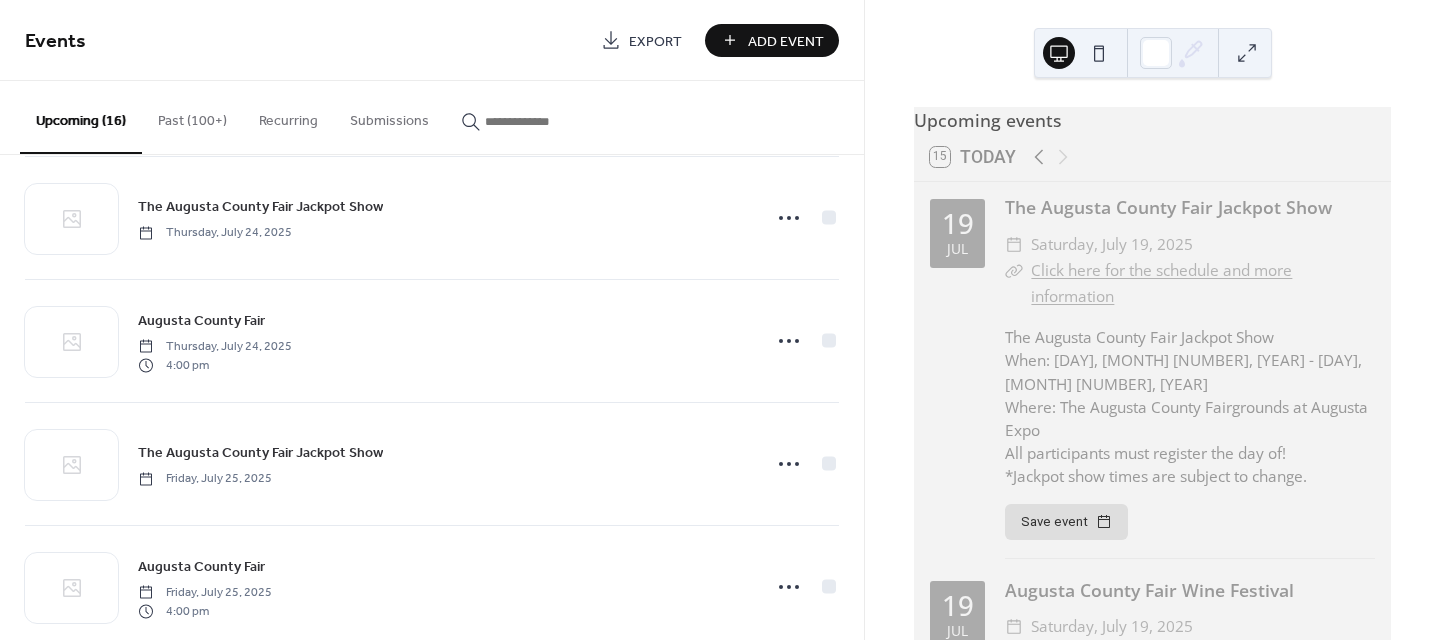 scroll, scrollTop: 642, scrollLeft: 0, axis: vertical 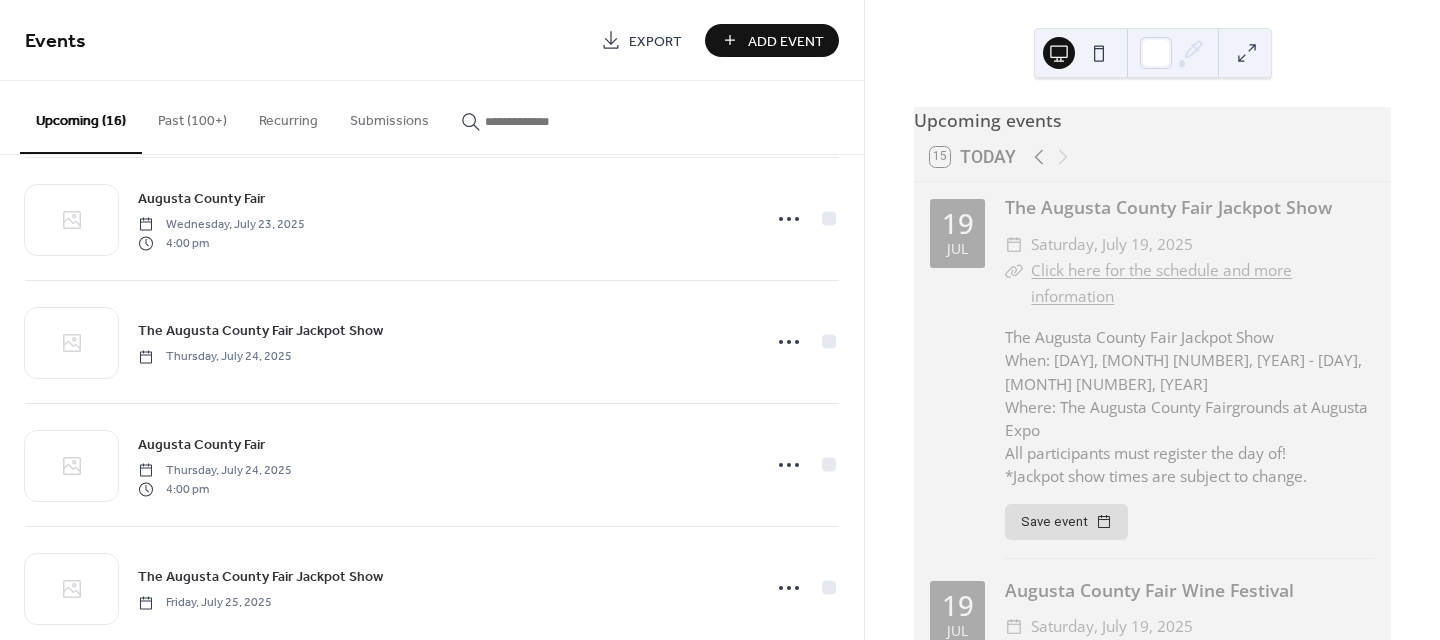 click on "Export" at bounding box center [655, 41] 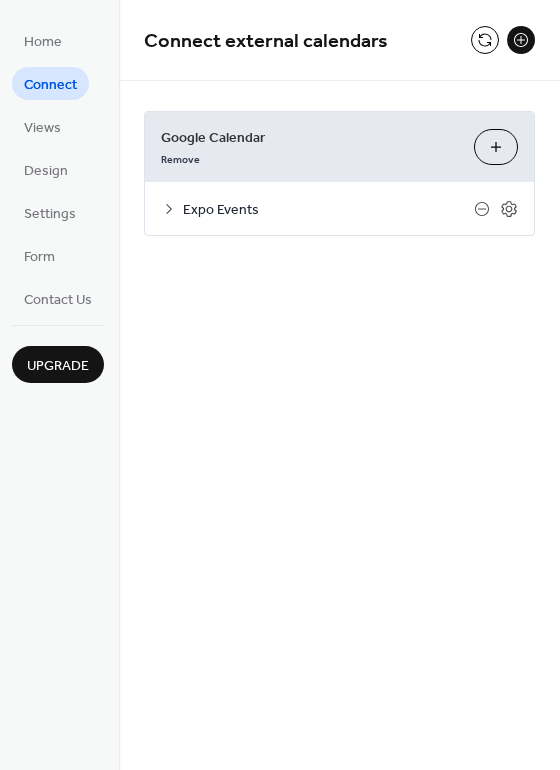 scroll, scrollTop: 0, scrollLeft: 0, axis: both 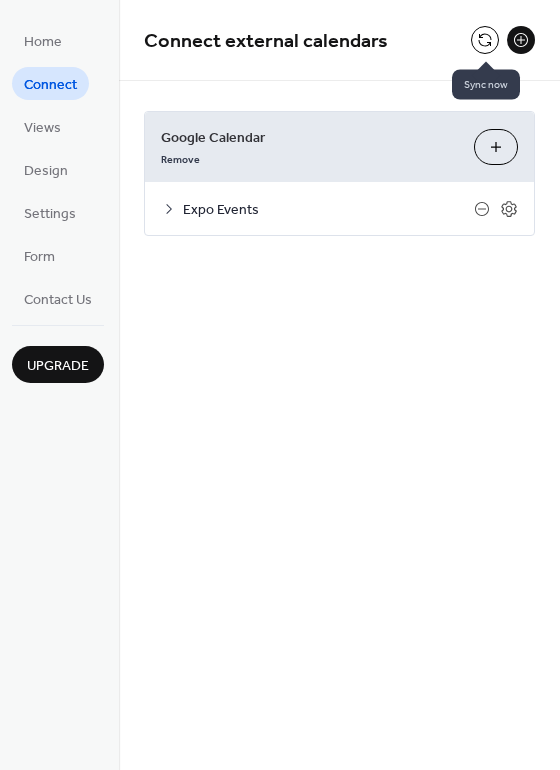 click at bounding box center [485, 40] 